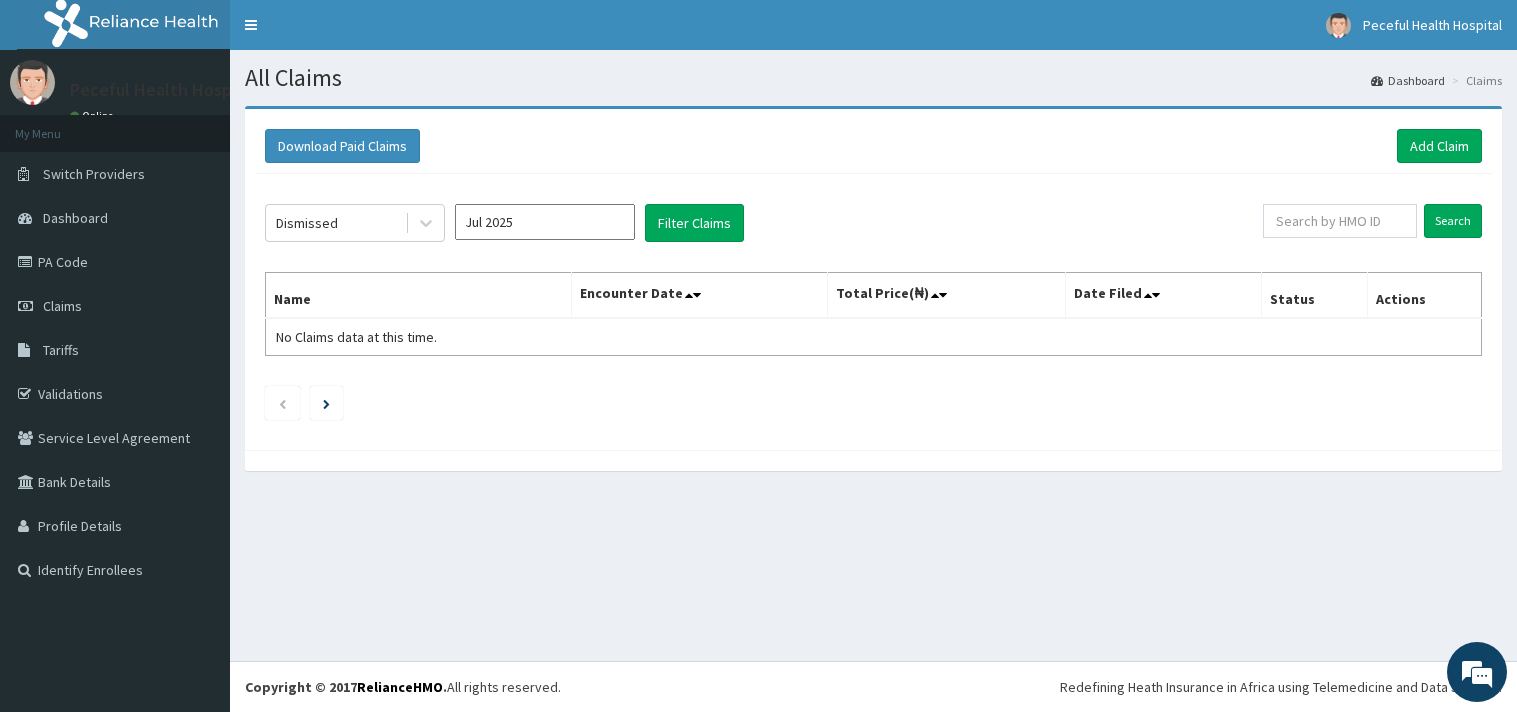 scroll, scrollTop: 0, scrollLeft: 0, axis: both 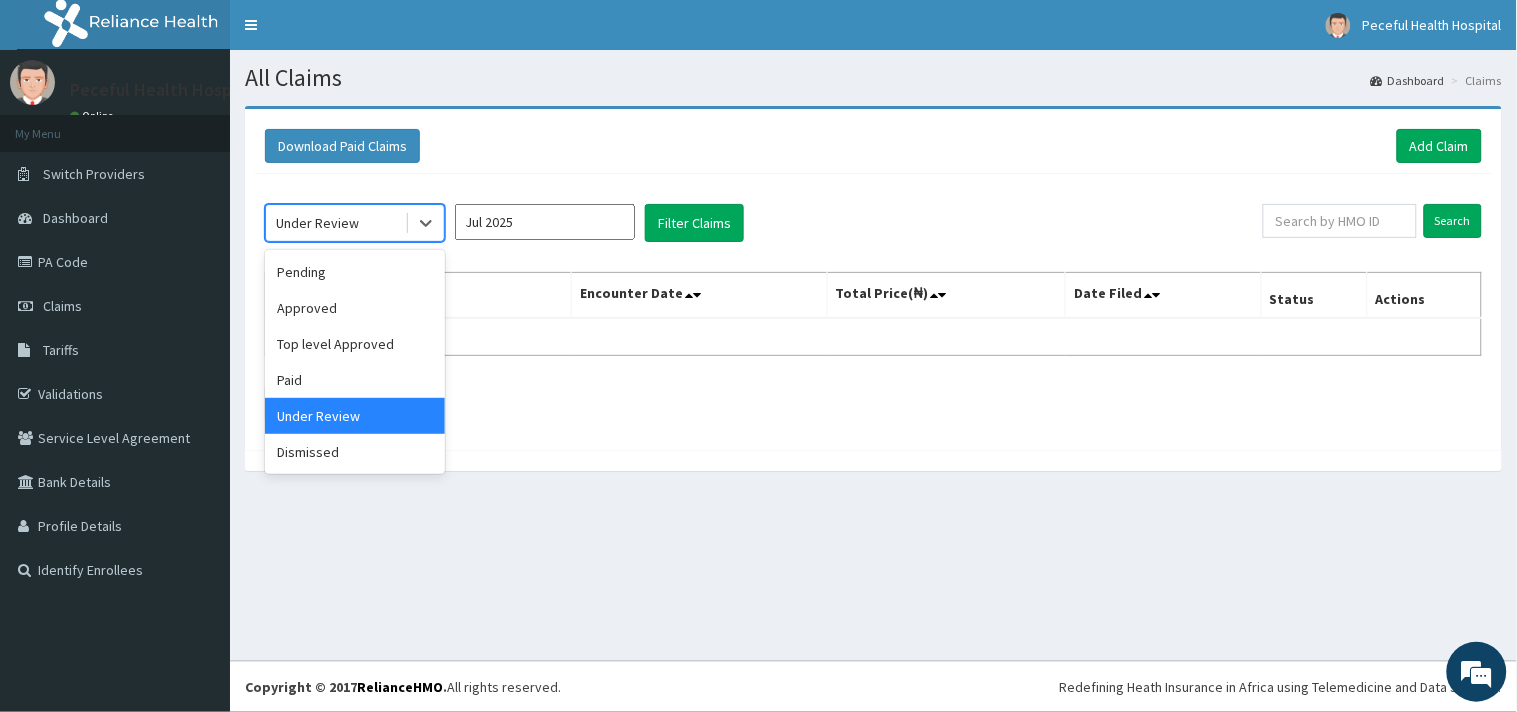 click on "Under Review" at bounding box center (335, 223) 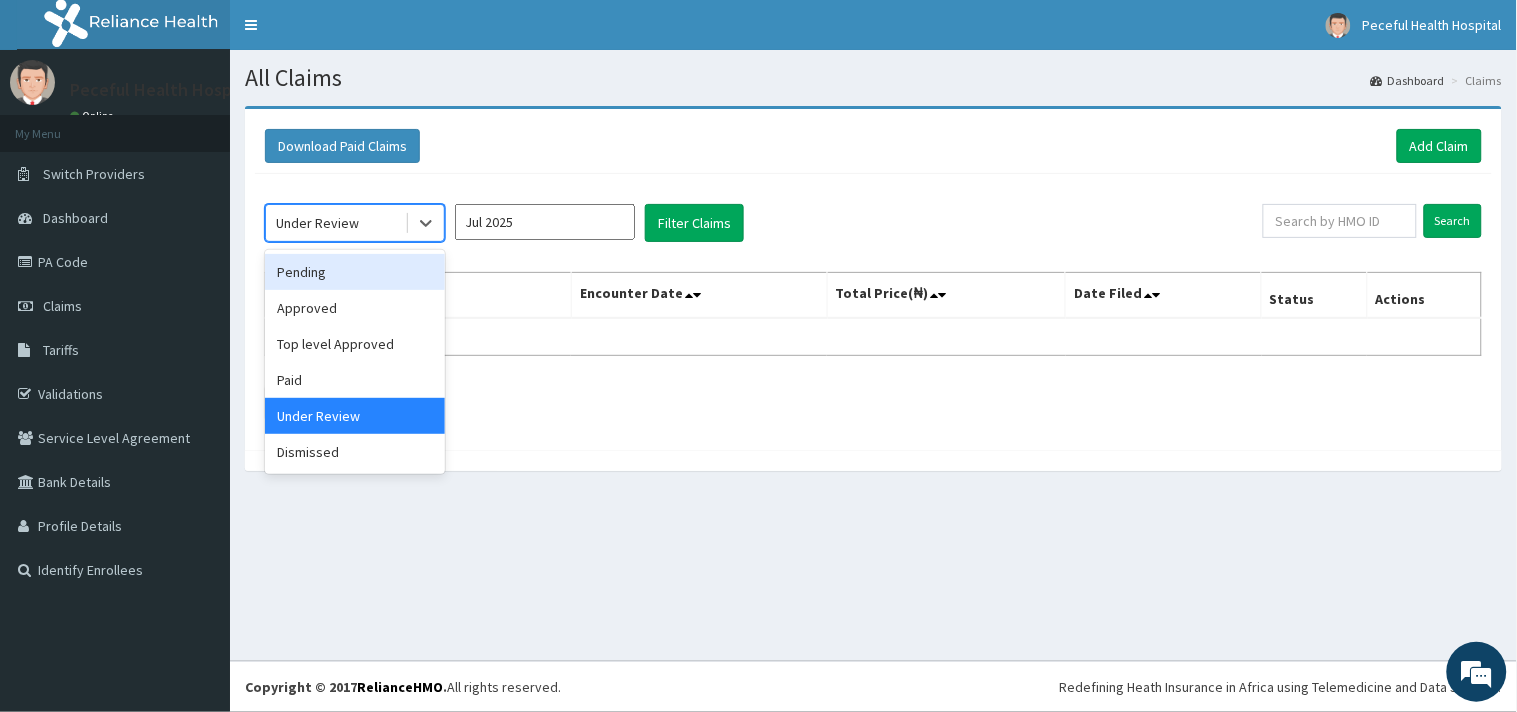 click on "Pending" at bounding box center (355, 272) 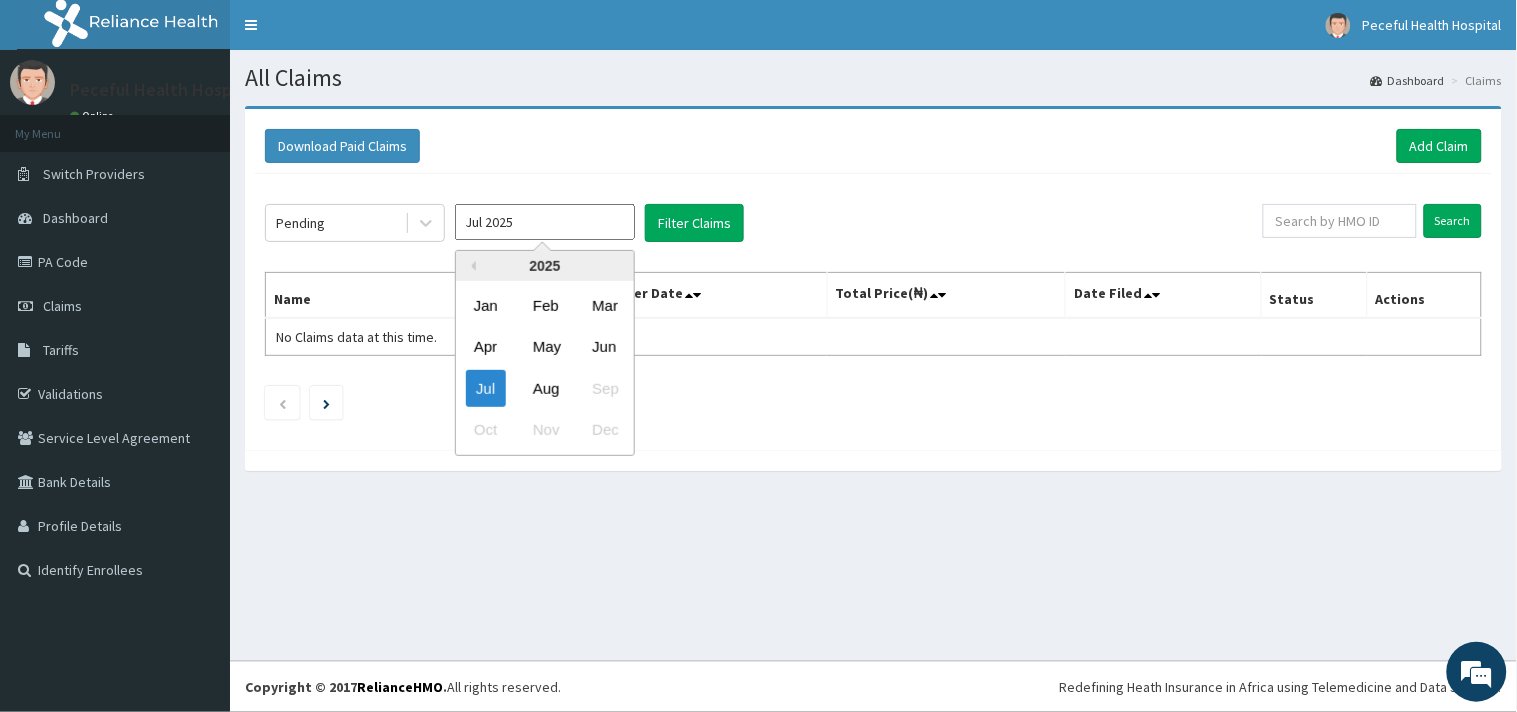 click on "Jul 2025" at bounding box center [545, 222] 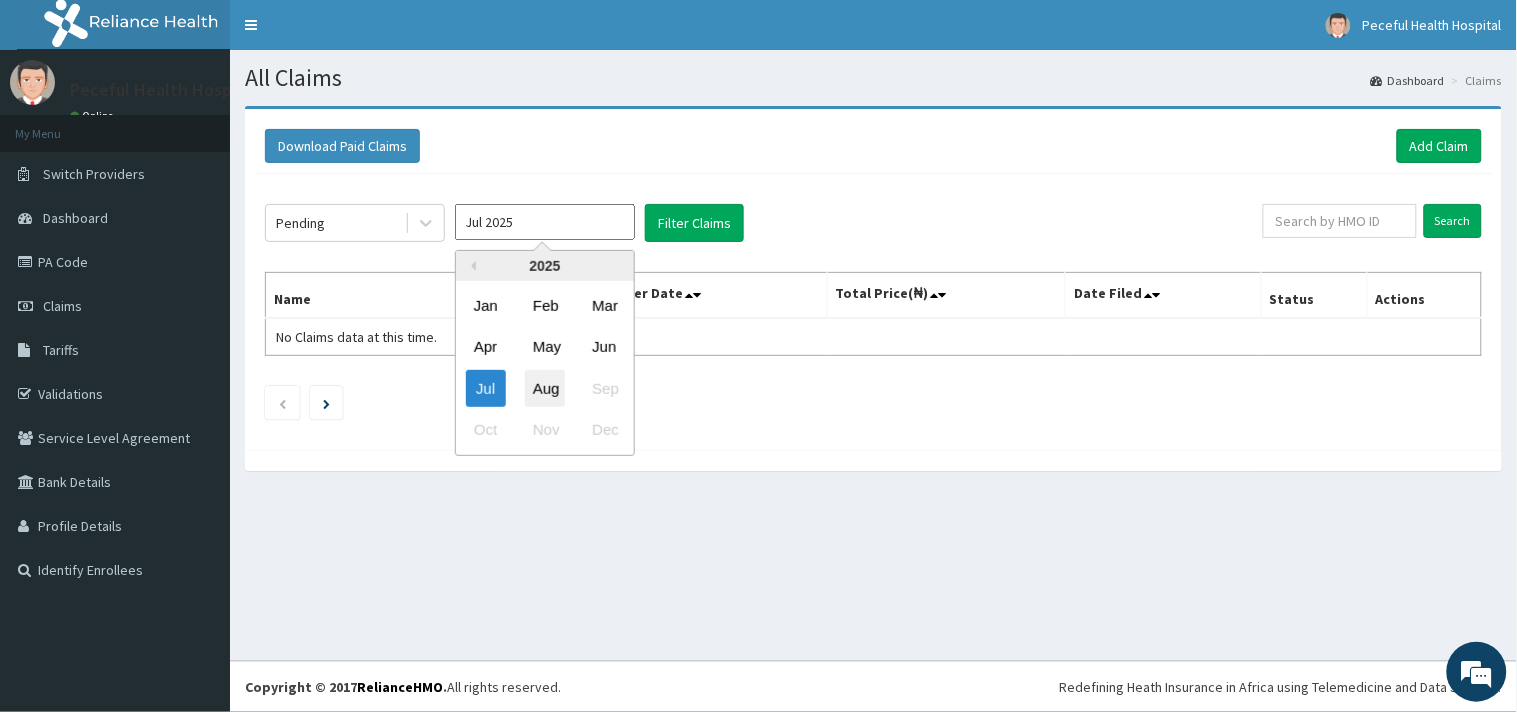 click on "Aug" at bounding box center [545, 388] 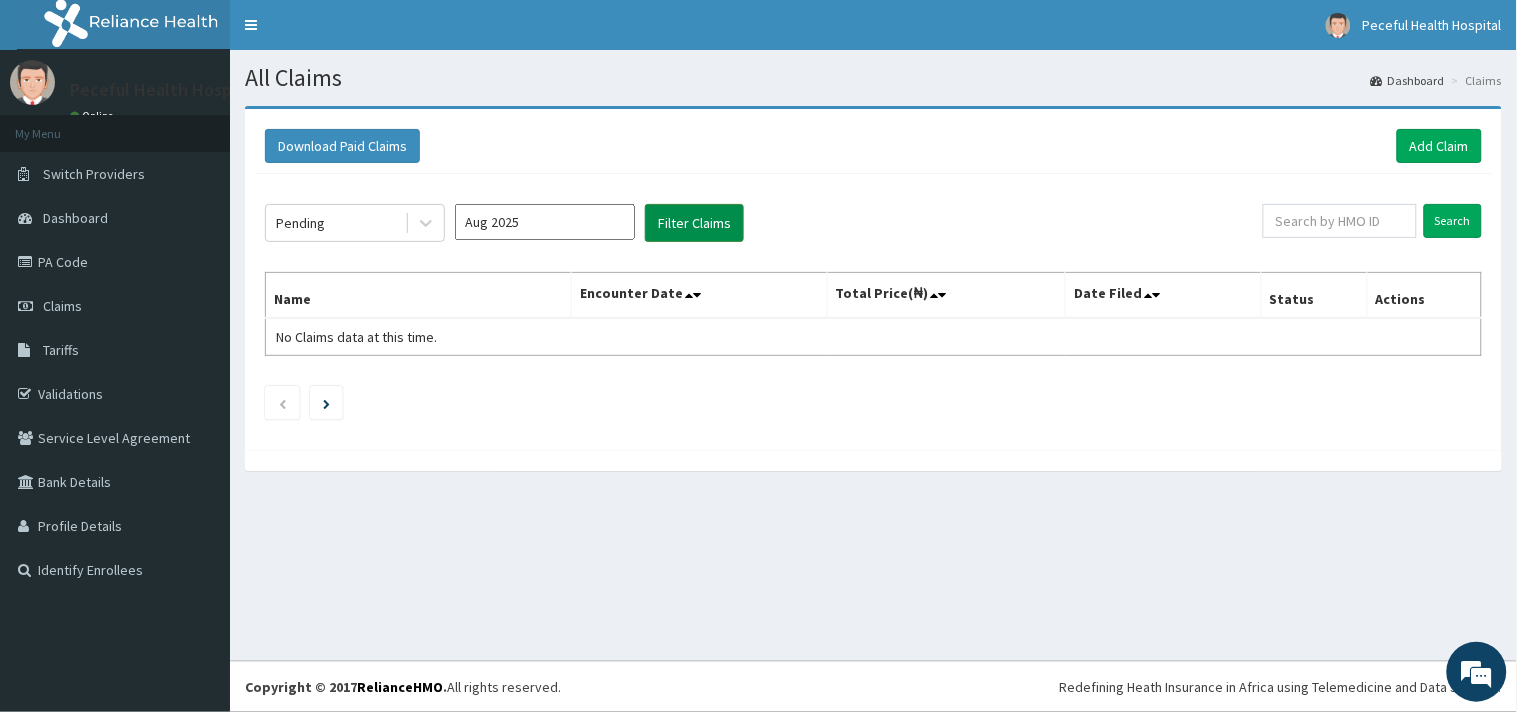 click on "Filter Claims" at bounding box center (694, 223) 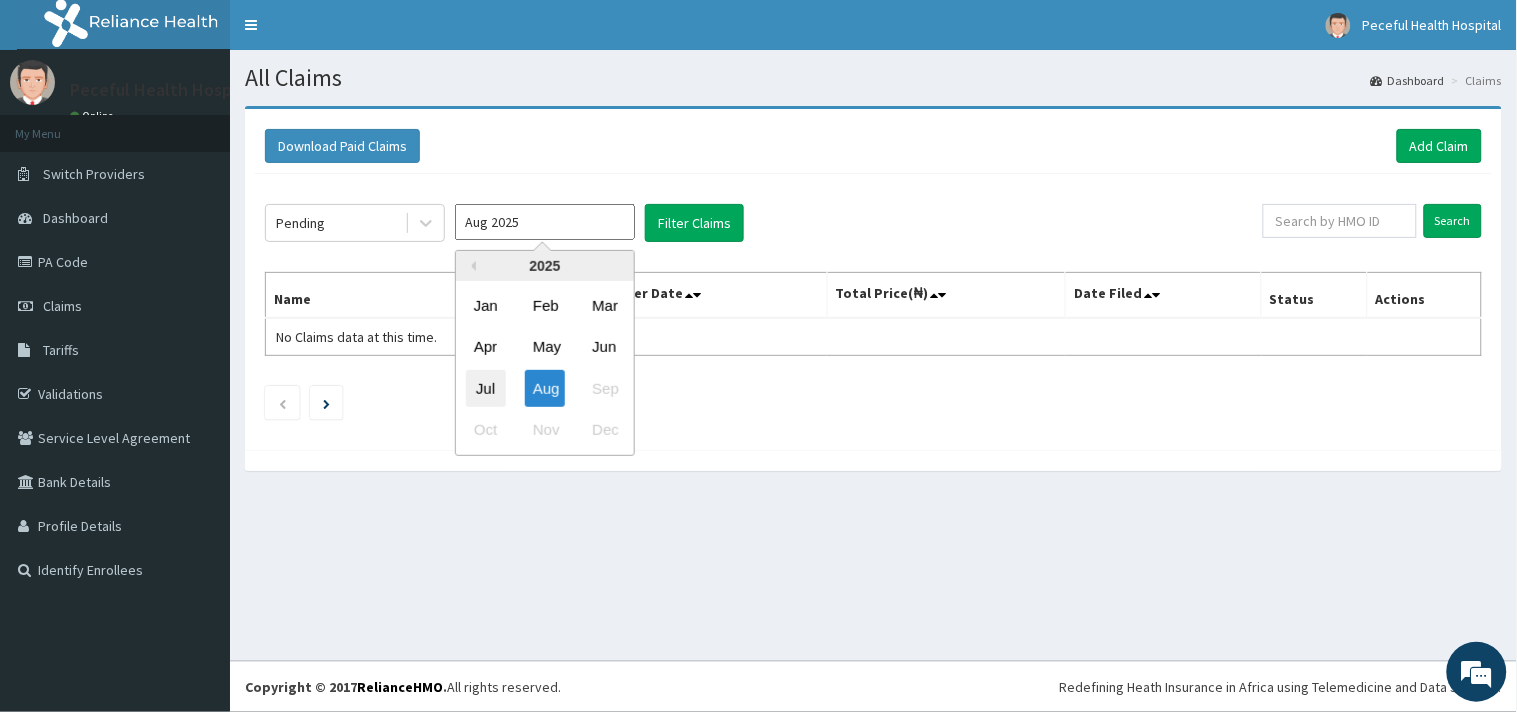 drag, startPoint x: 532, startPoint y: 222, endPoint x: 477, endPoint y: 381, distance: 168.24387 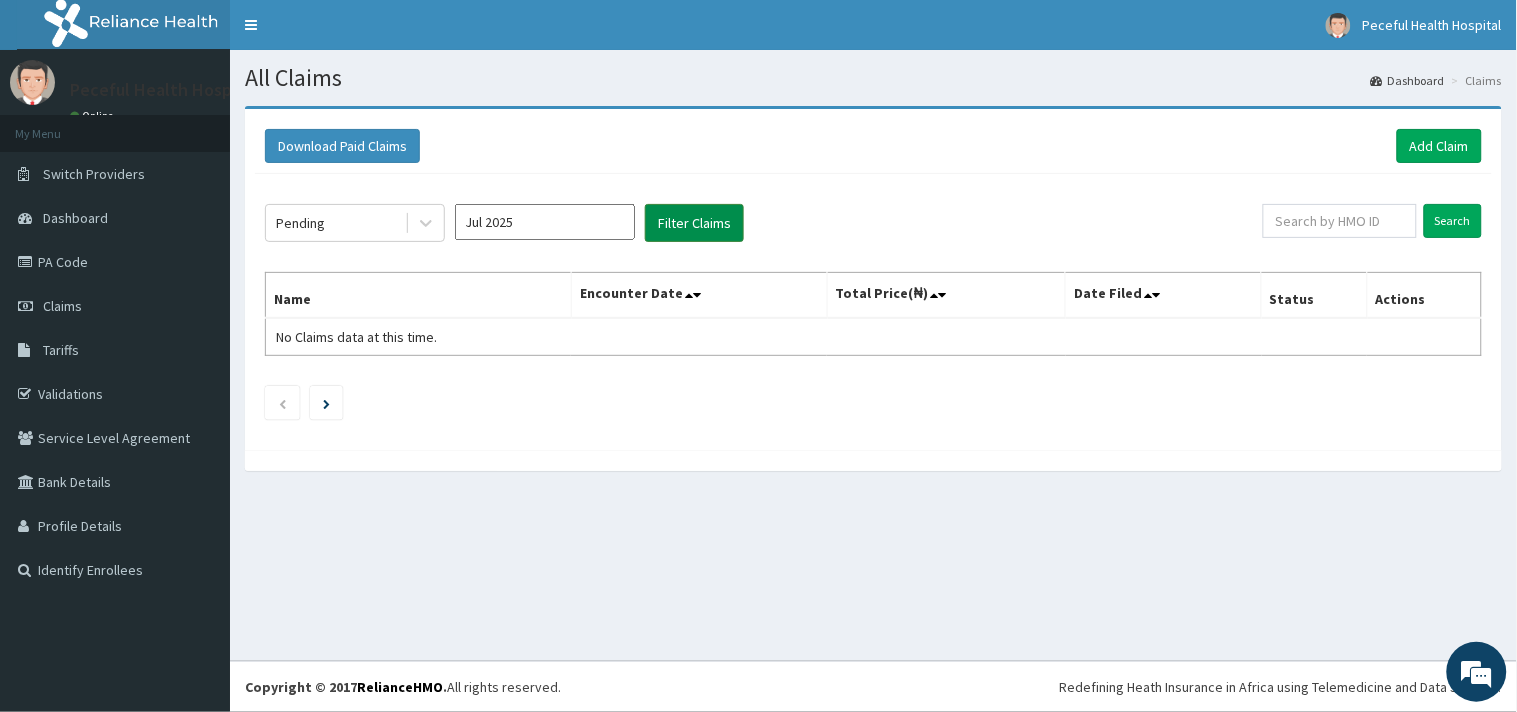 click on "Filter Claims" at bounding box center [694, 223] 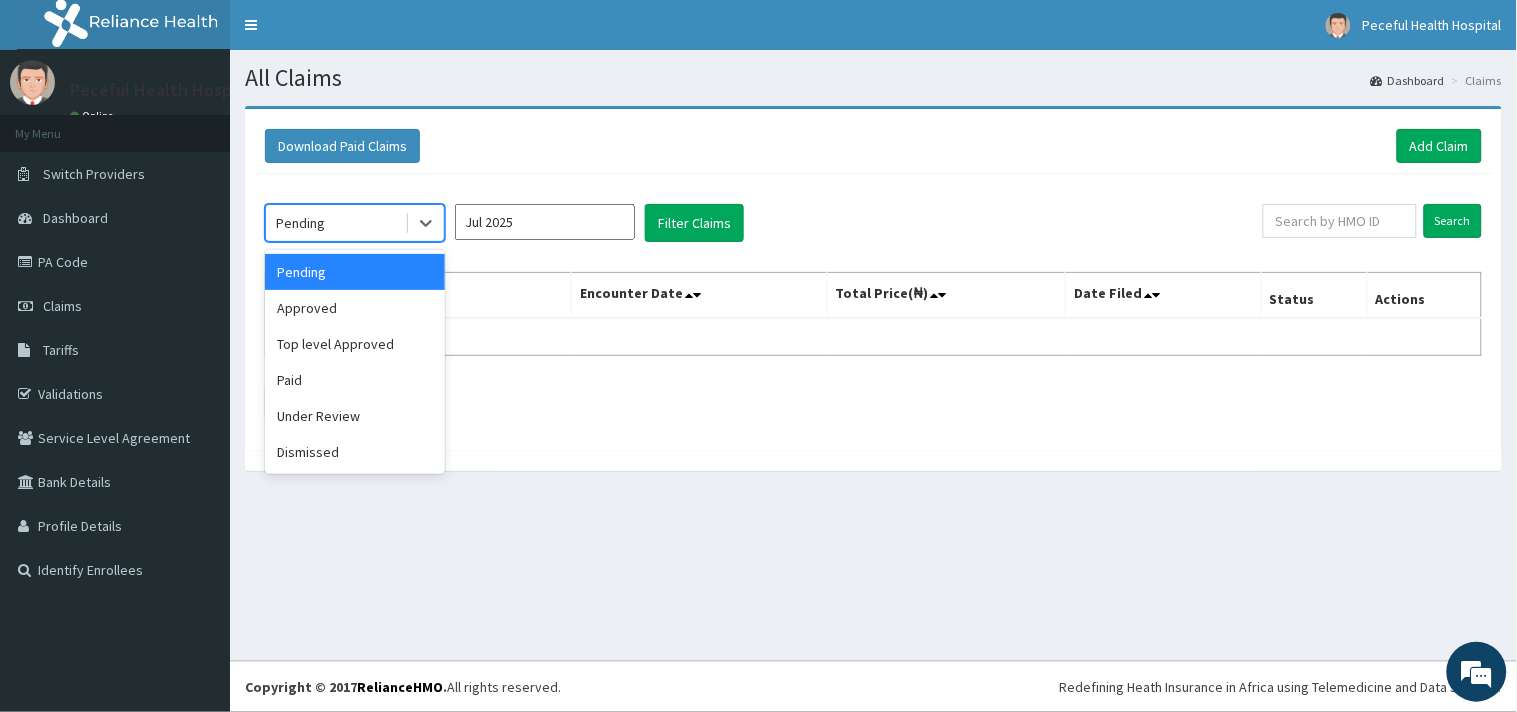 click on "Pending" at bounding box center (300, 223) 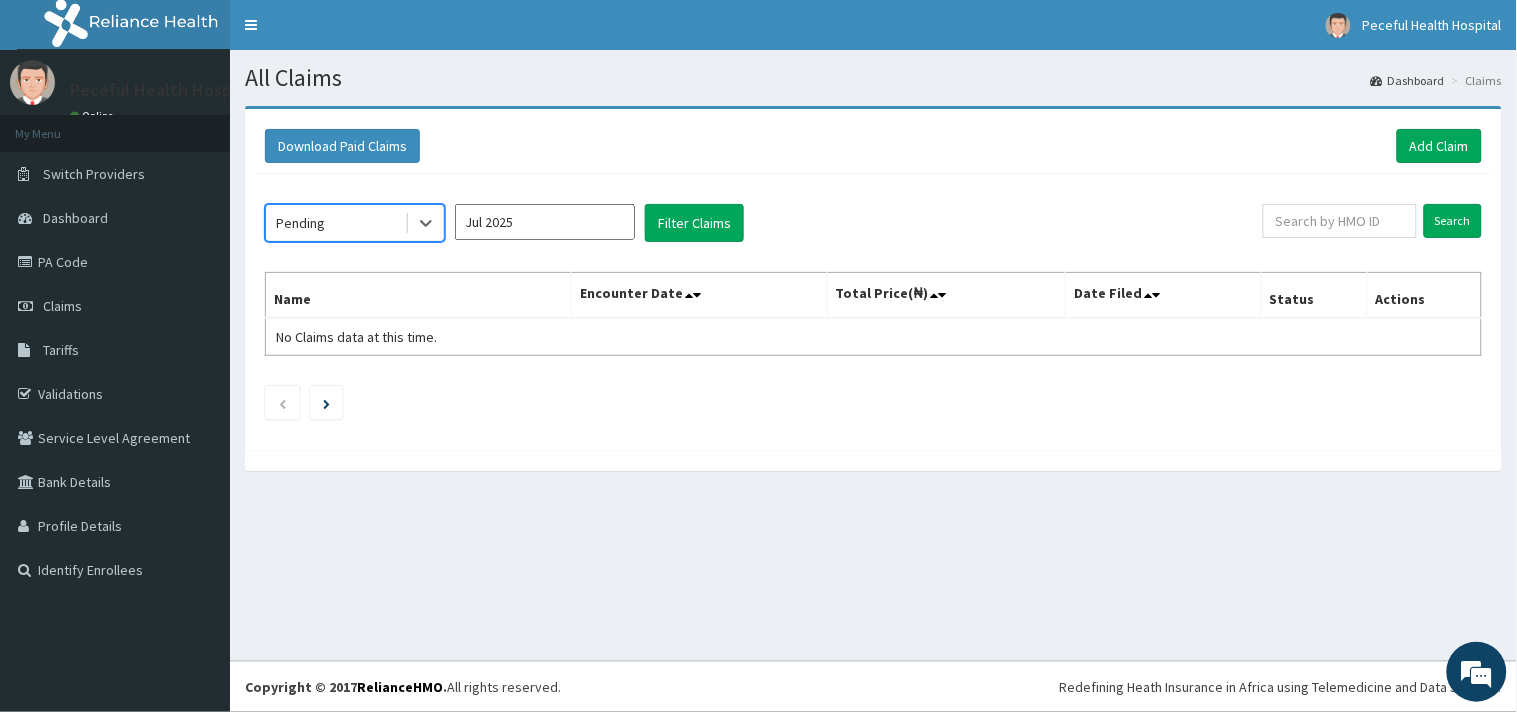 click on "Pending" at bounding box center (300, 223) 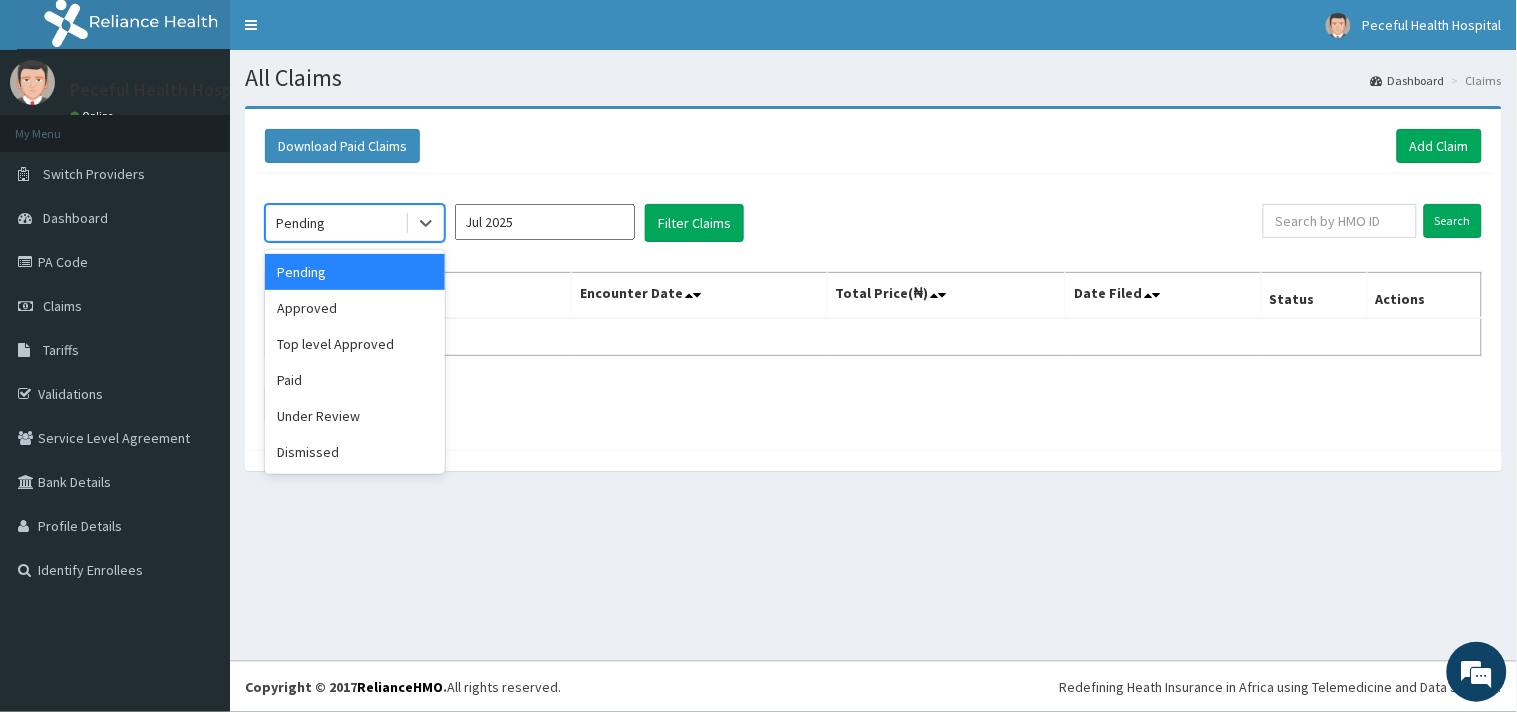 click on "Pending" at bounding box center [300, 223] 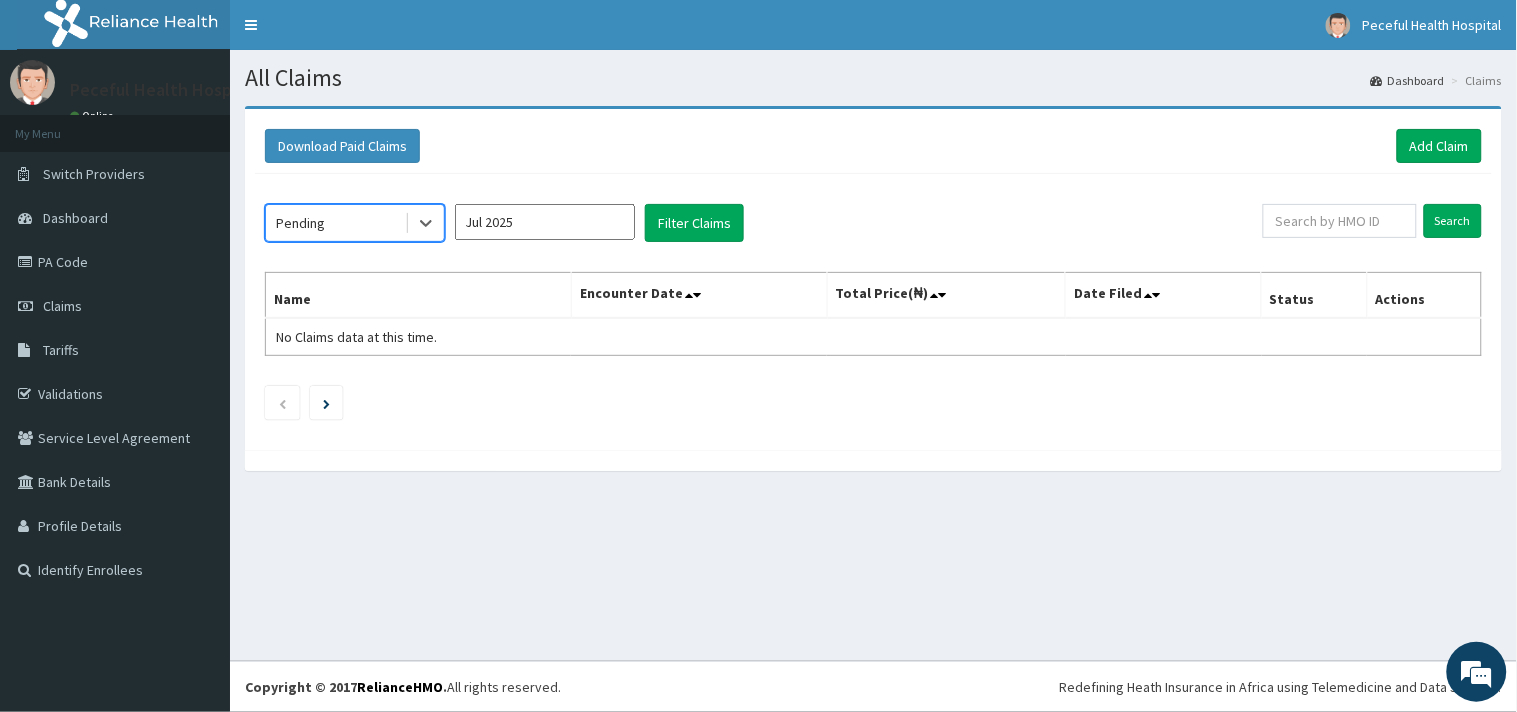 click on "Pending" at bounding box center [300, 223] 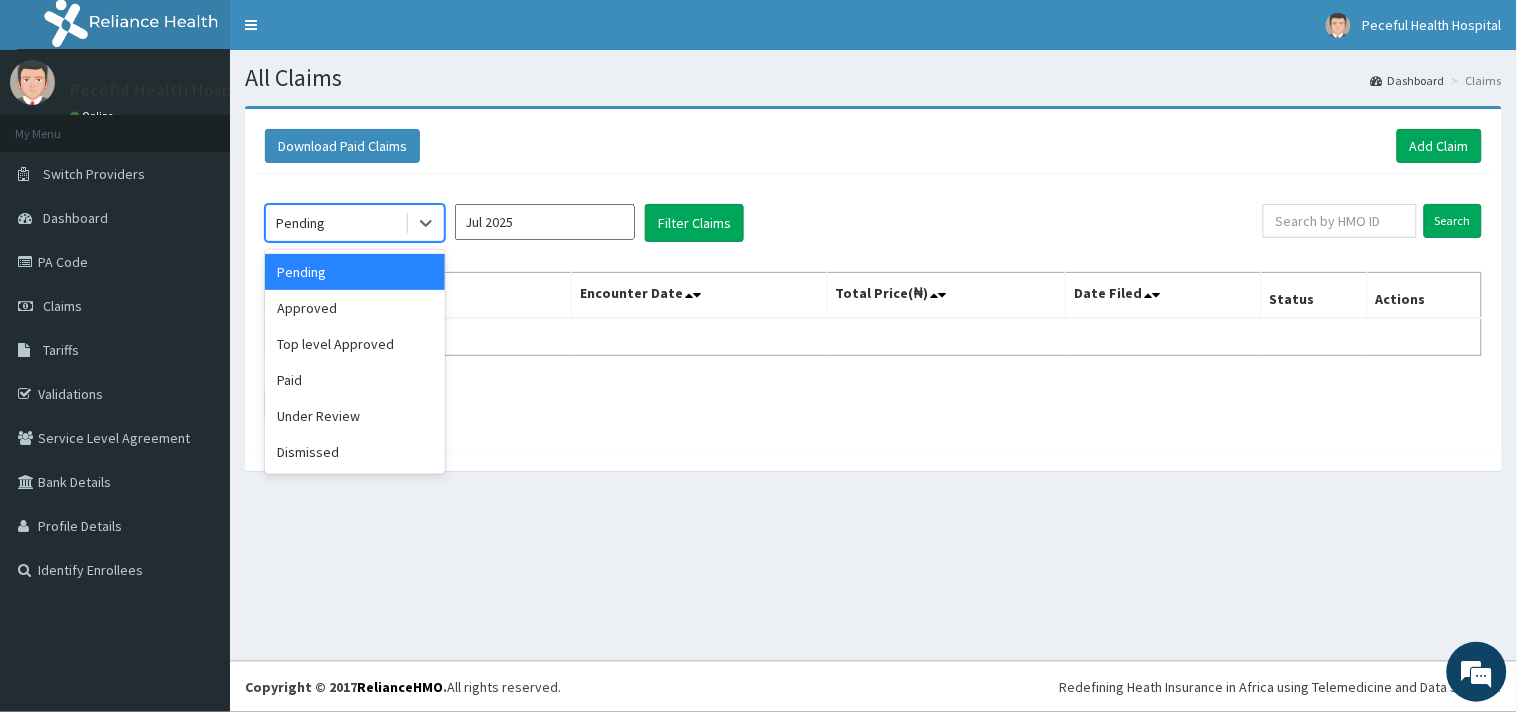 click on "Pending" at bounding box center [300, 223] 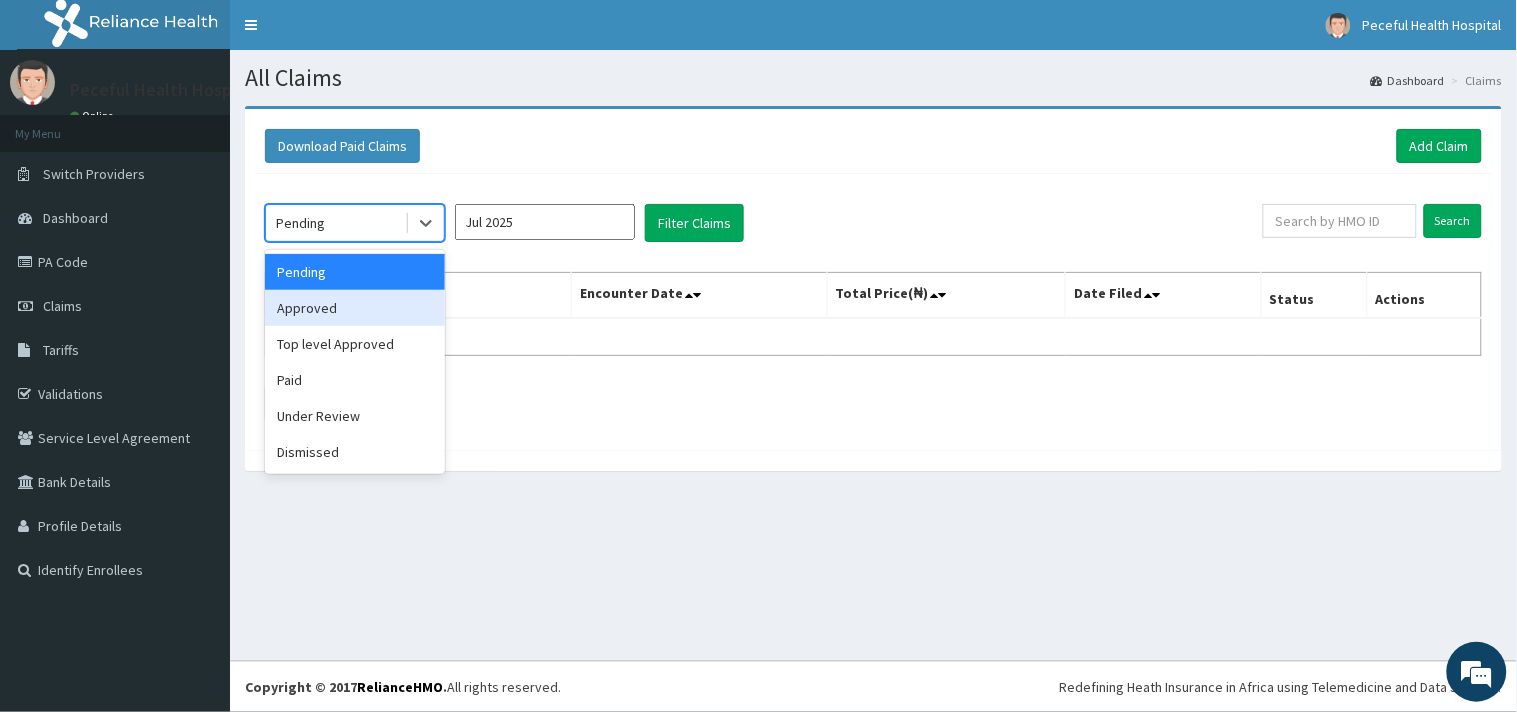click on "Approved" at bounding box center (355, 308) 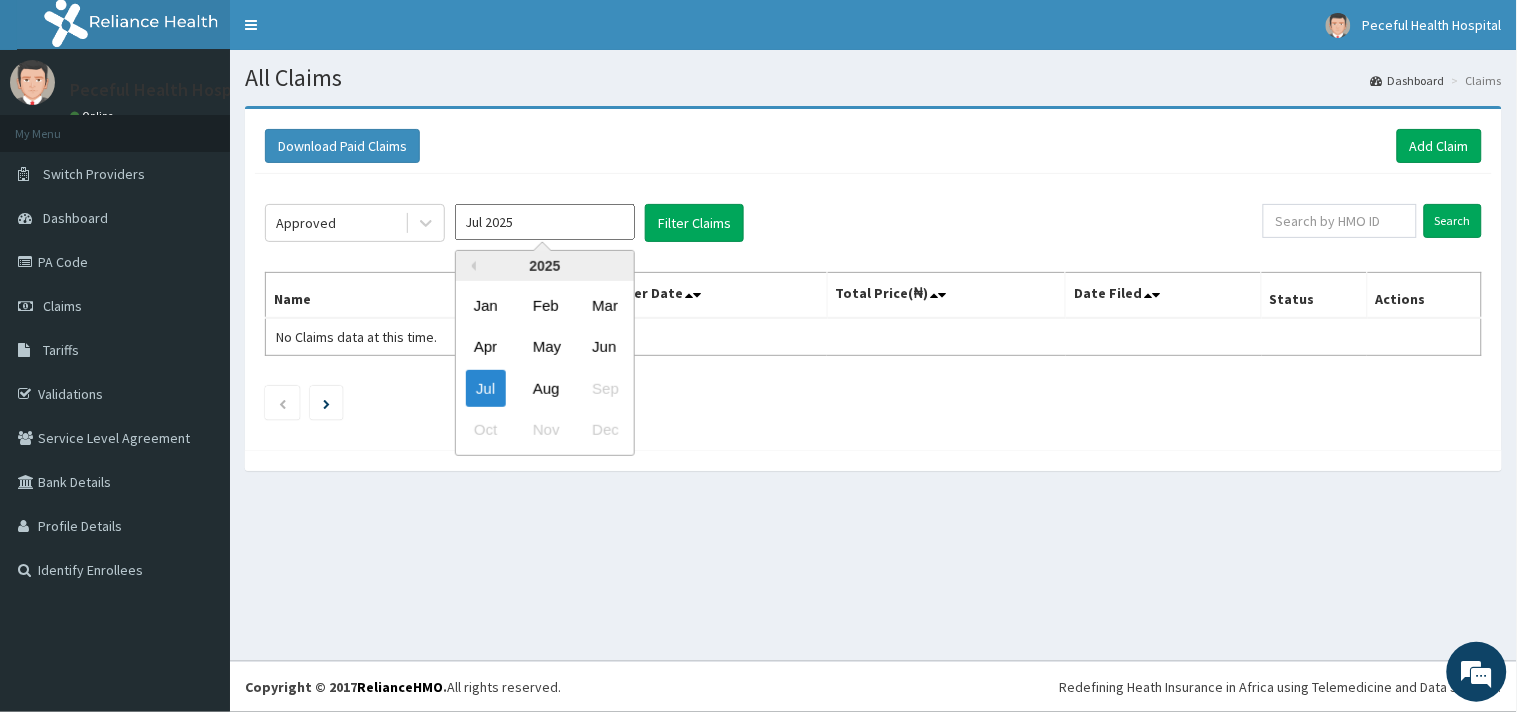 click on "Jul 2025" at bounding box center (545, 222) 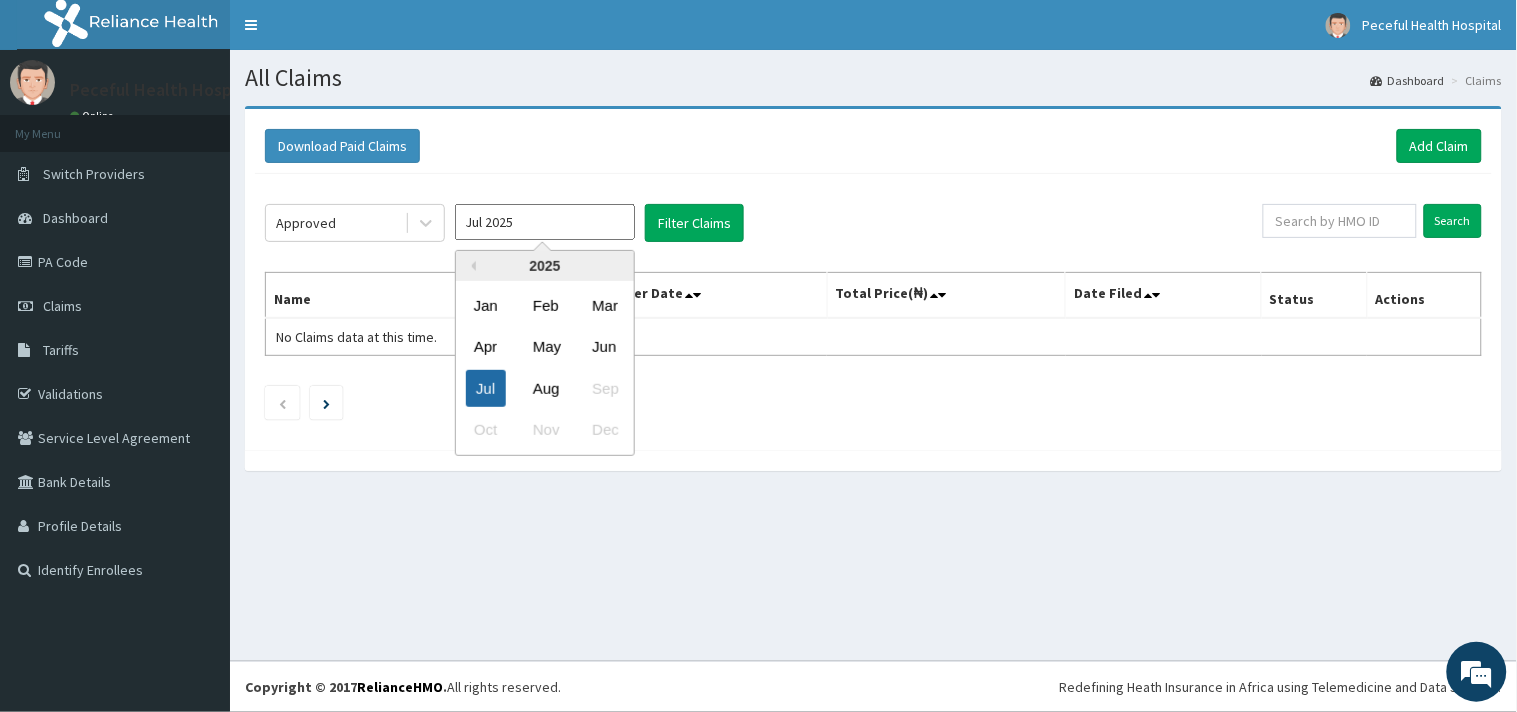 click on "Jul" at bounding box center [486, 388] 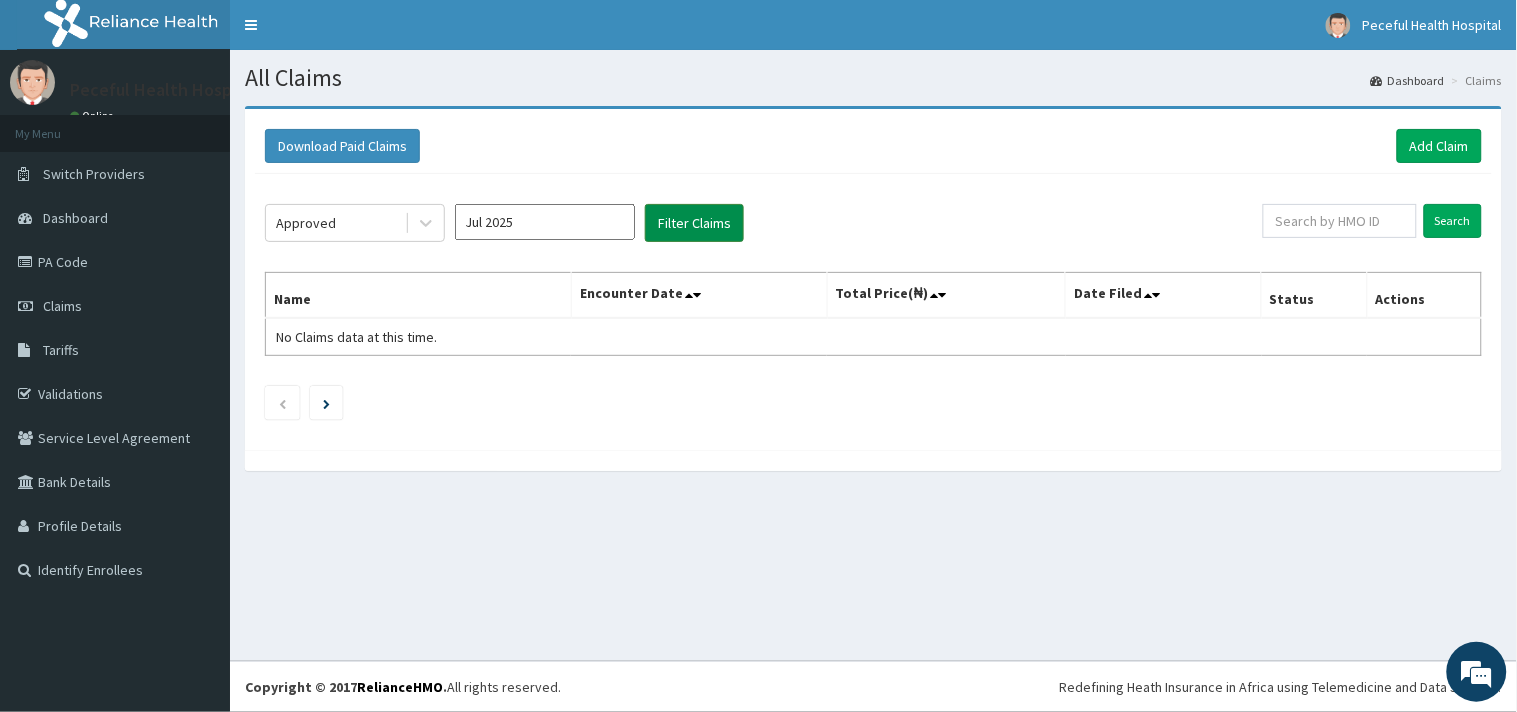 click on "Filter Claims" at bounding box center [694, 223] 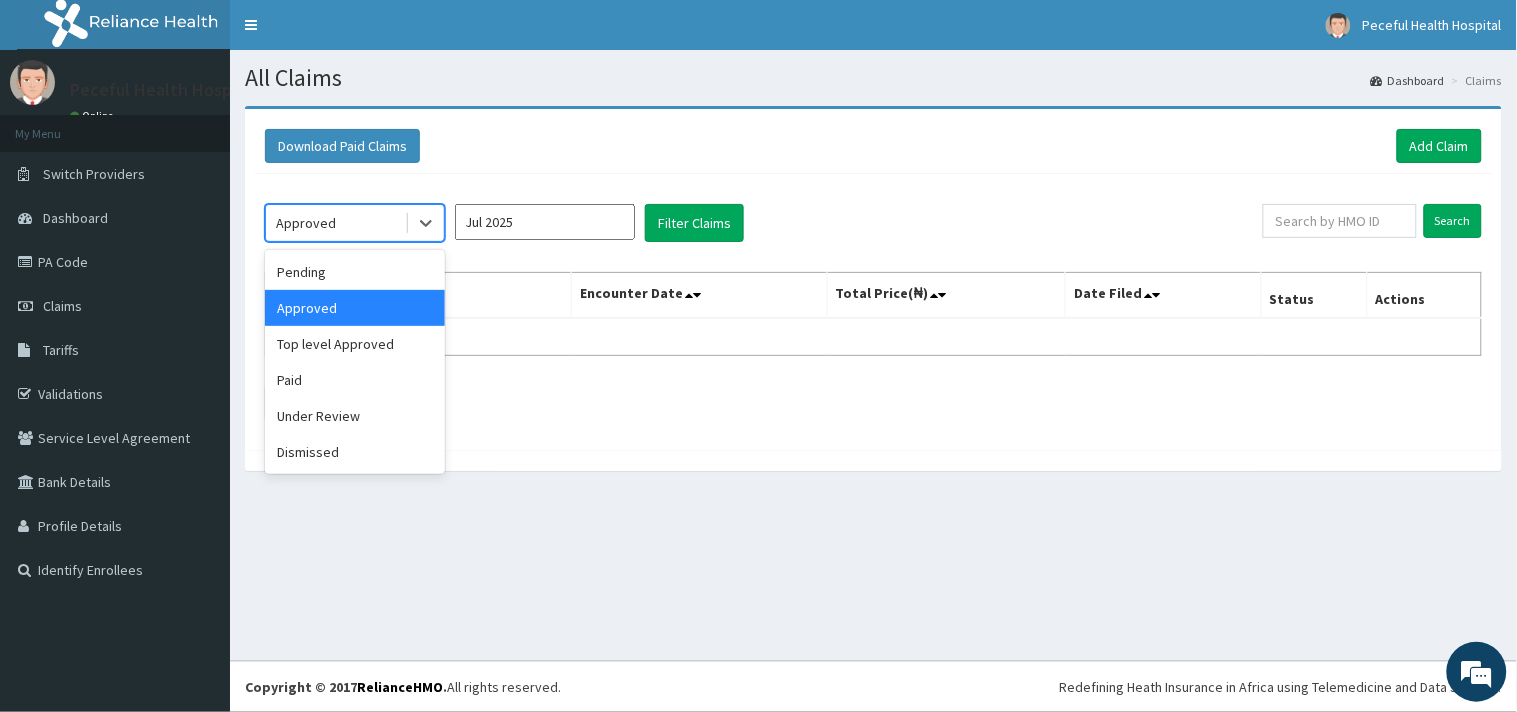 click on "Approved" at bounding box center [335, 223] 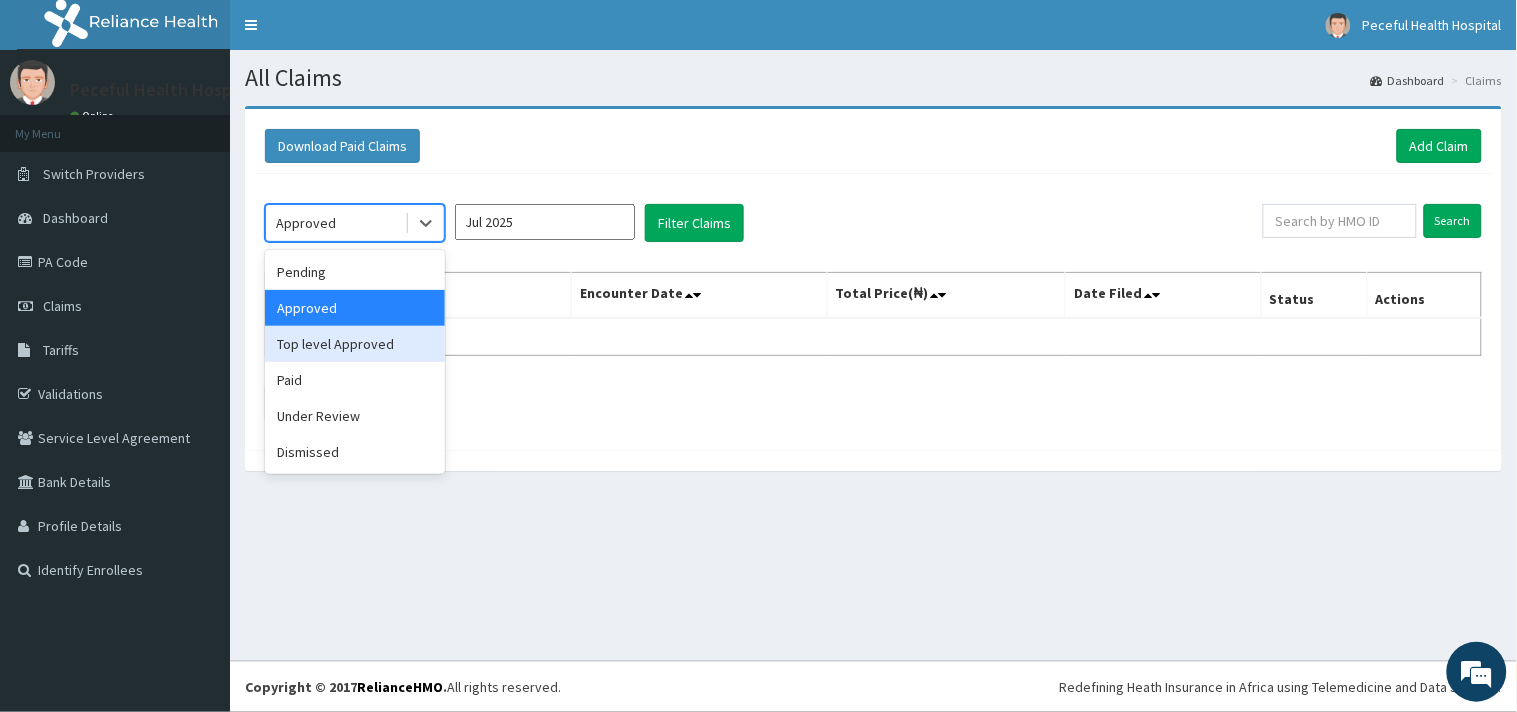 click on "Top level Approved" at bounding box center [355, 344] 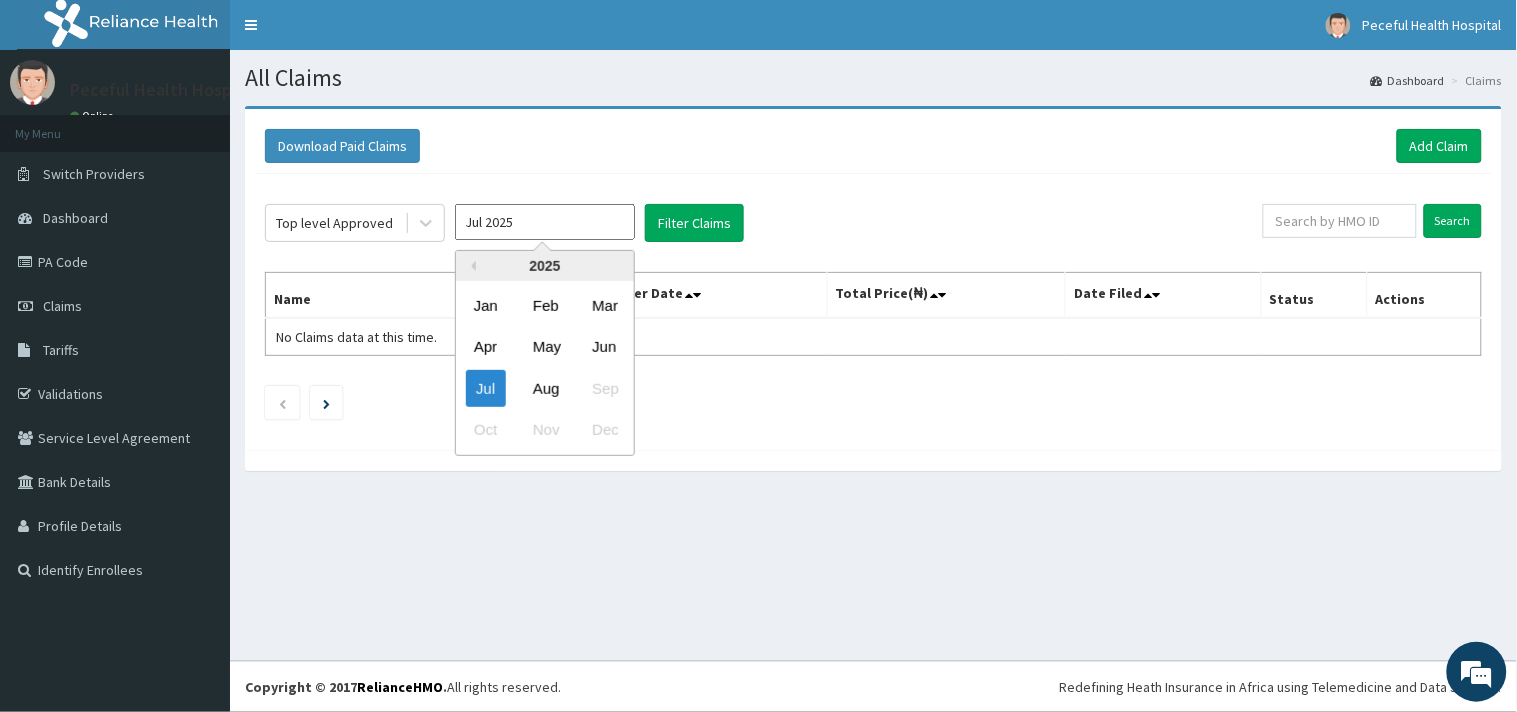 click on "Jul 2025" at bounding box center [545, 222] 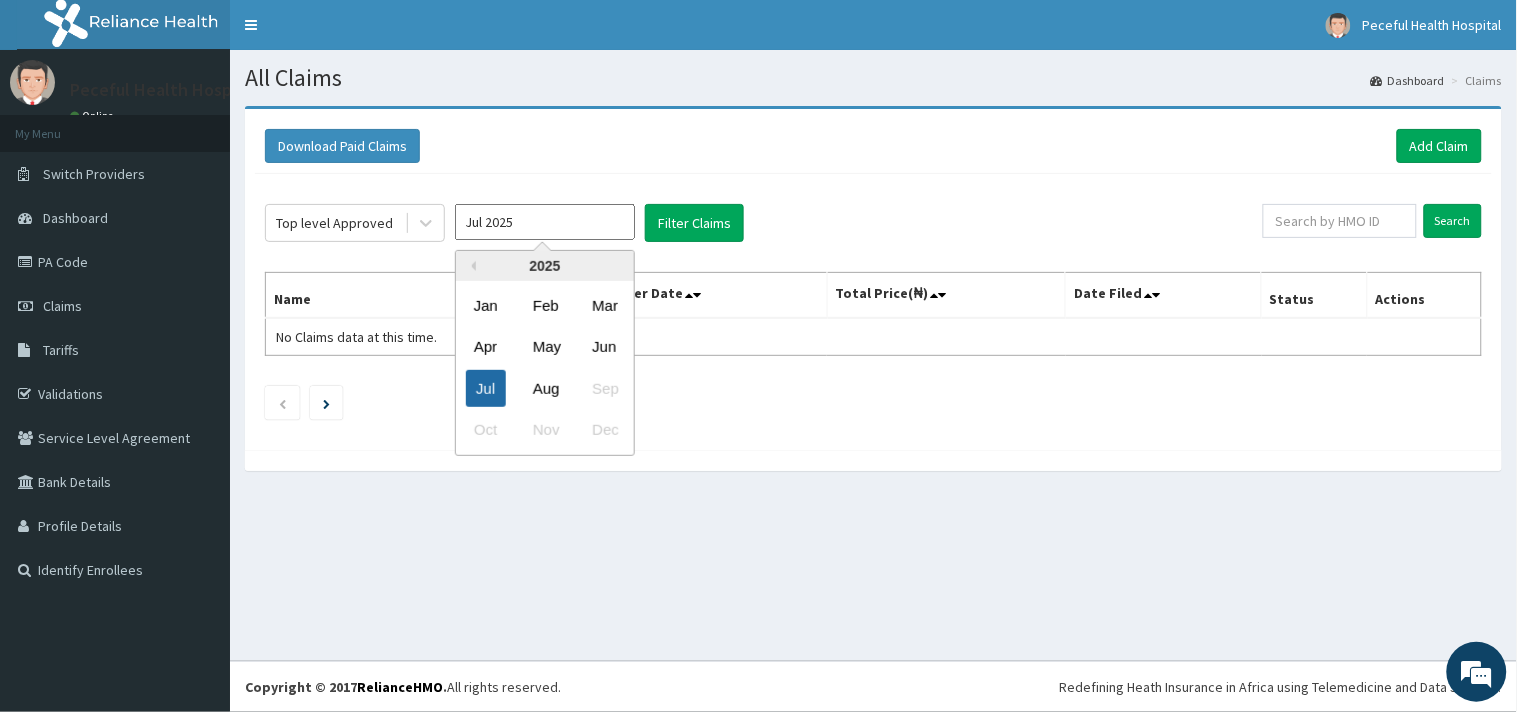 click on "Jul" at bounding box center (486, 388) 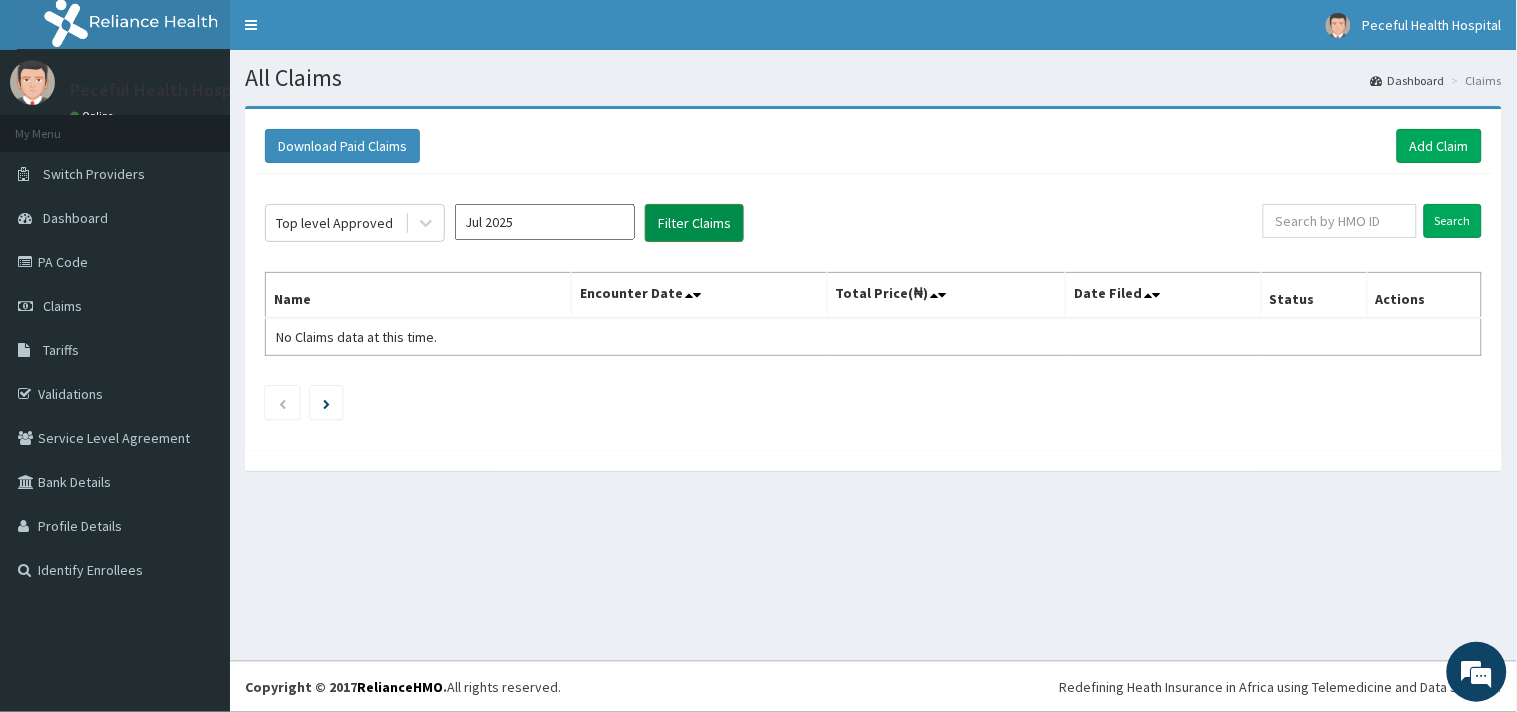 click on "Filter Claims" at bounding box center (694, 223) 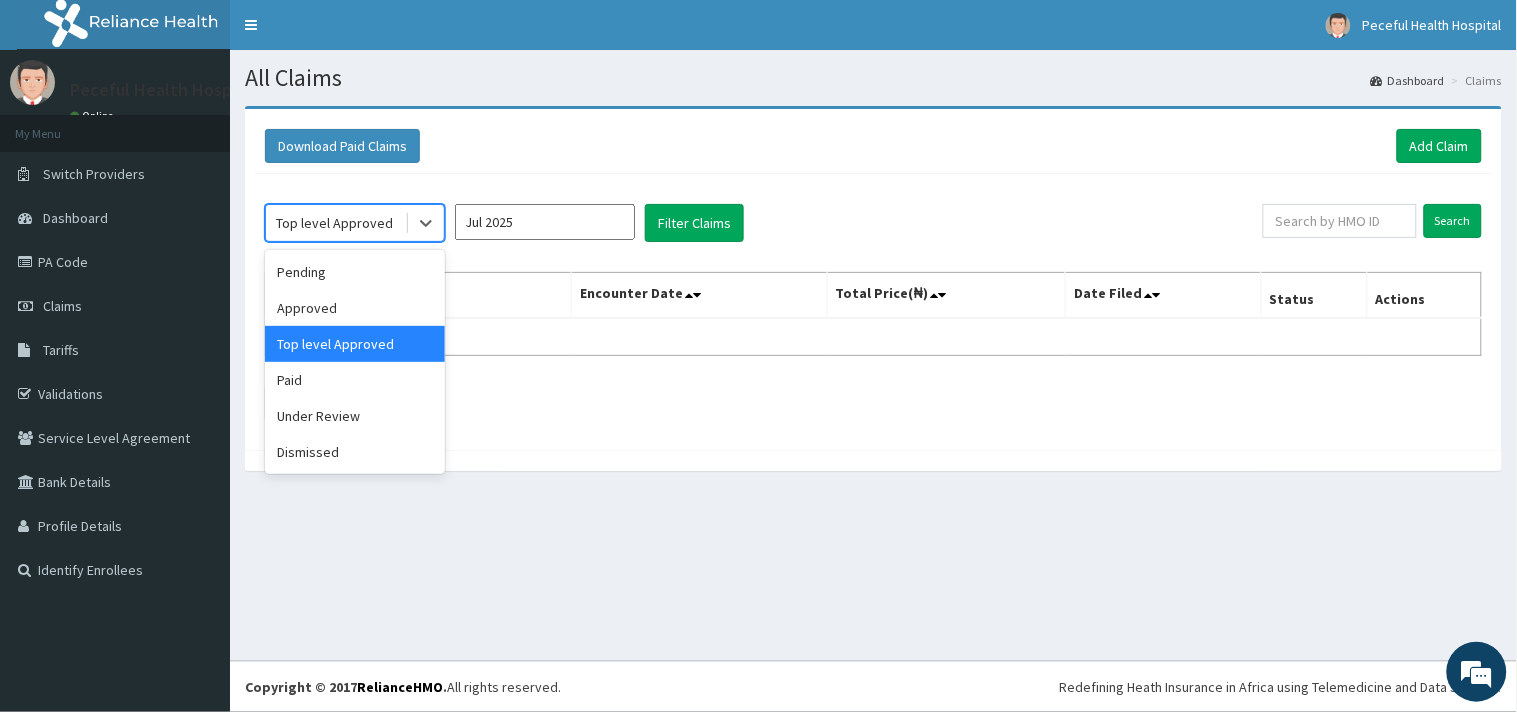 click on "Top level Approved" at bounding box center (334, 223) 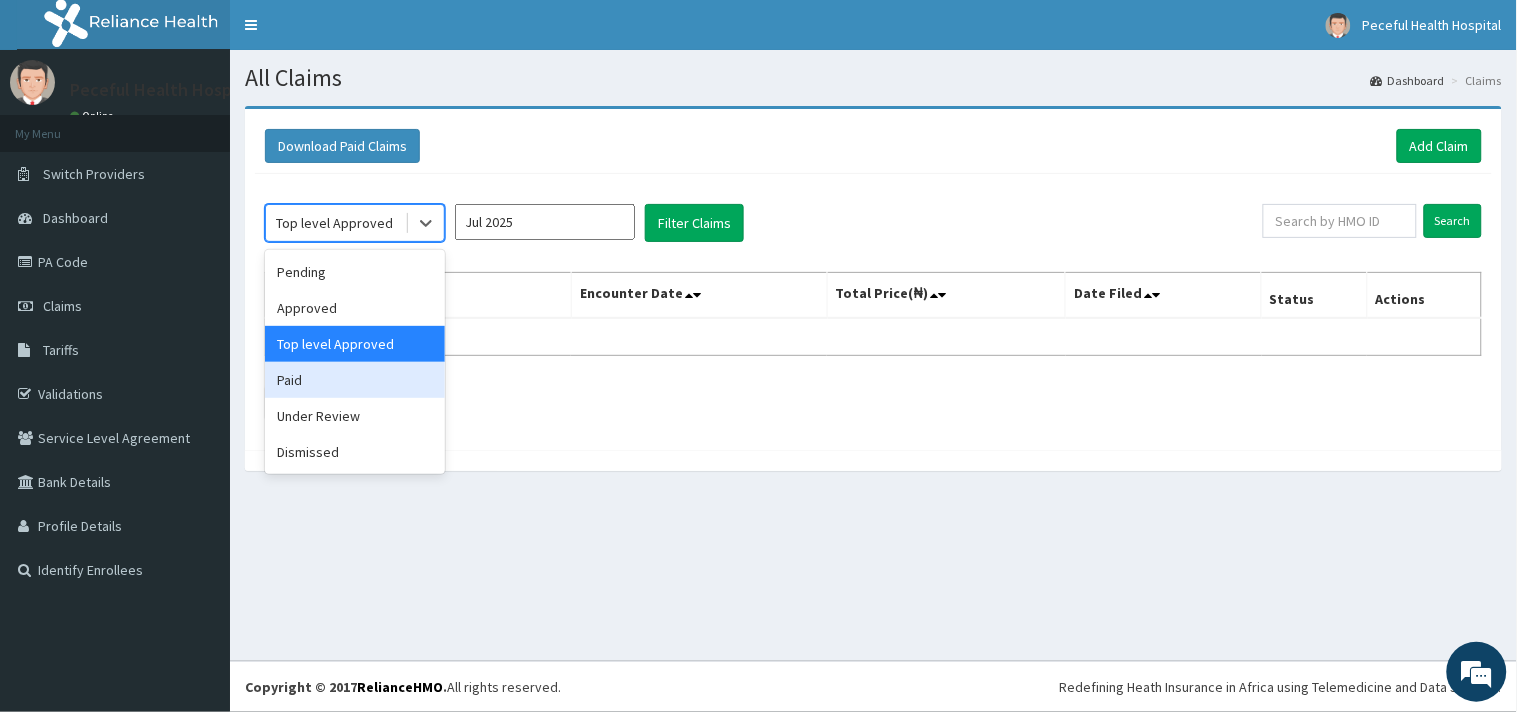 click on "Paid" at bounding box center (355, 380) 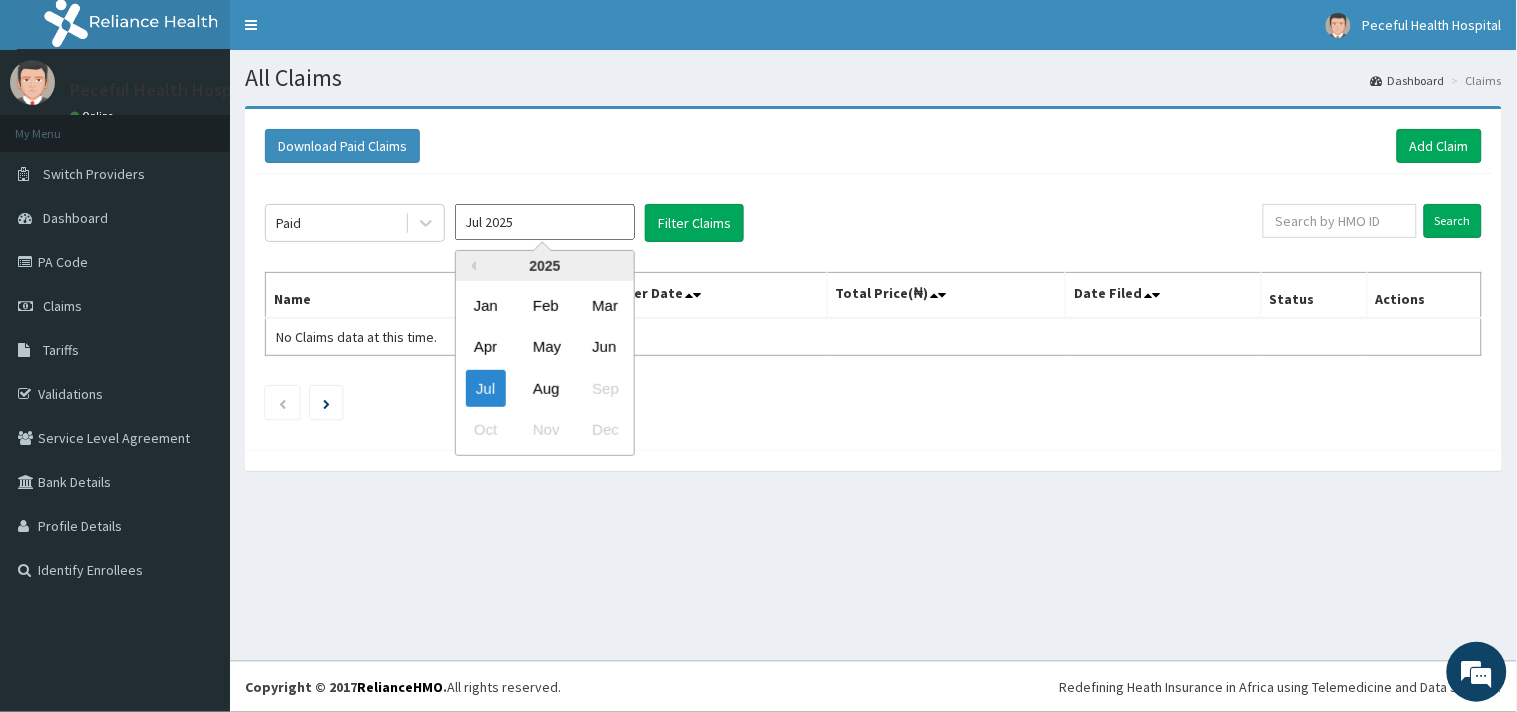 click on "Jul 2025" at bounding box center (545, 222) 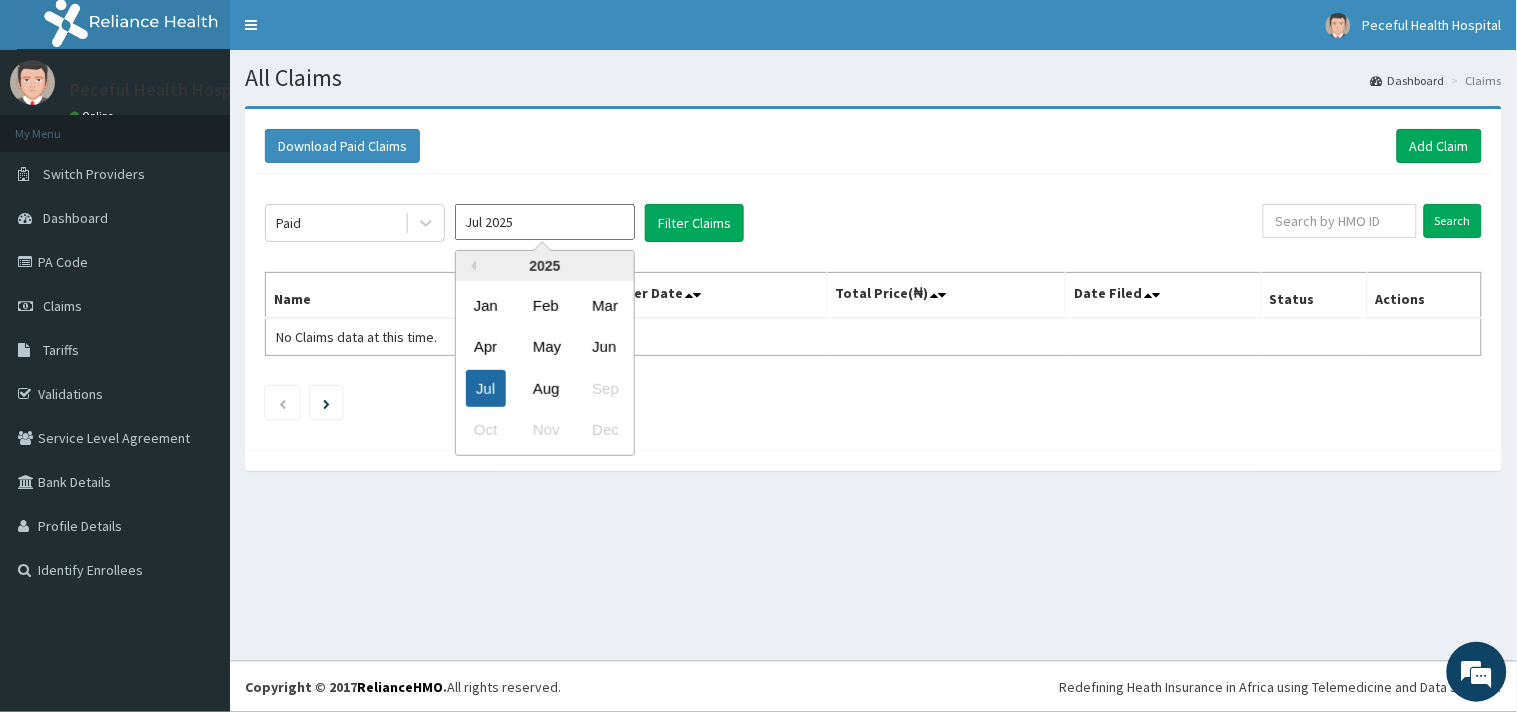 click on "Jul" at bounding box center [486, 388] 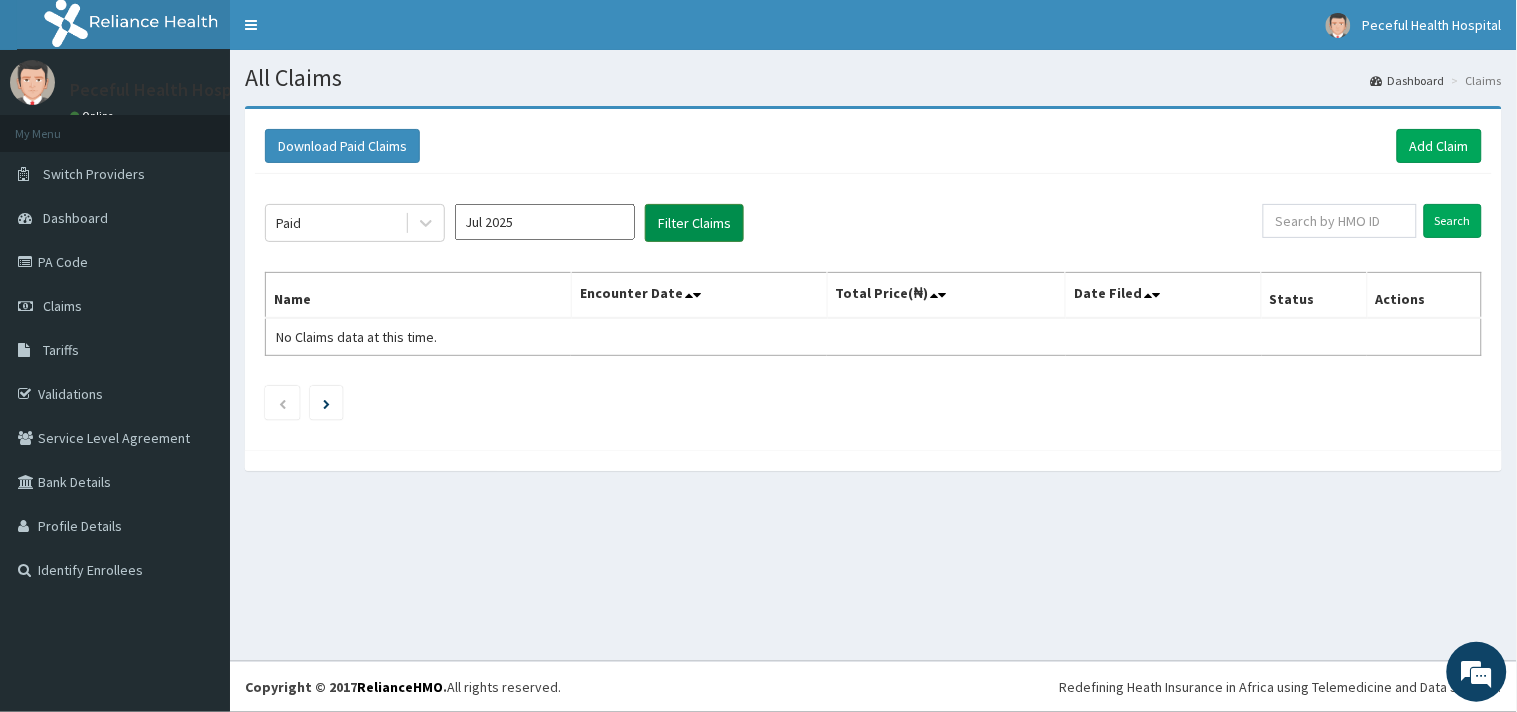 click on "Filter Claims" at bounding box center (694, 223) 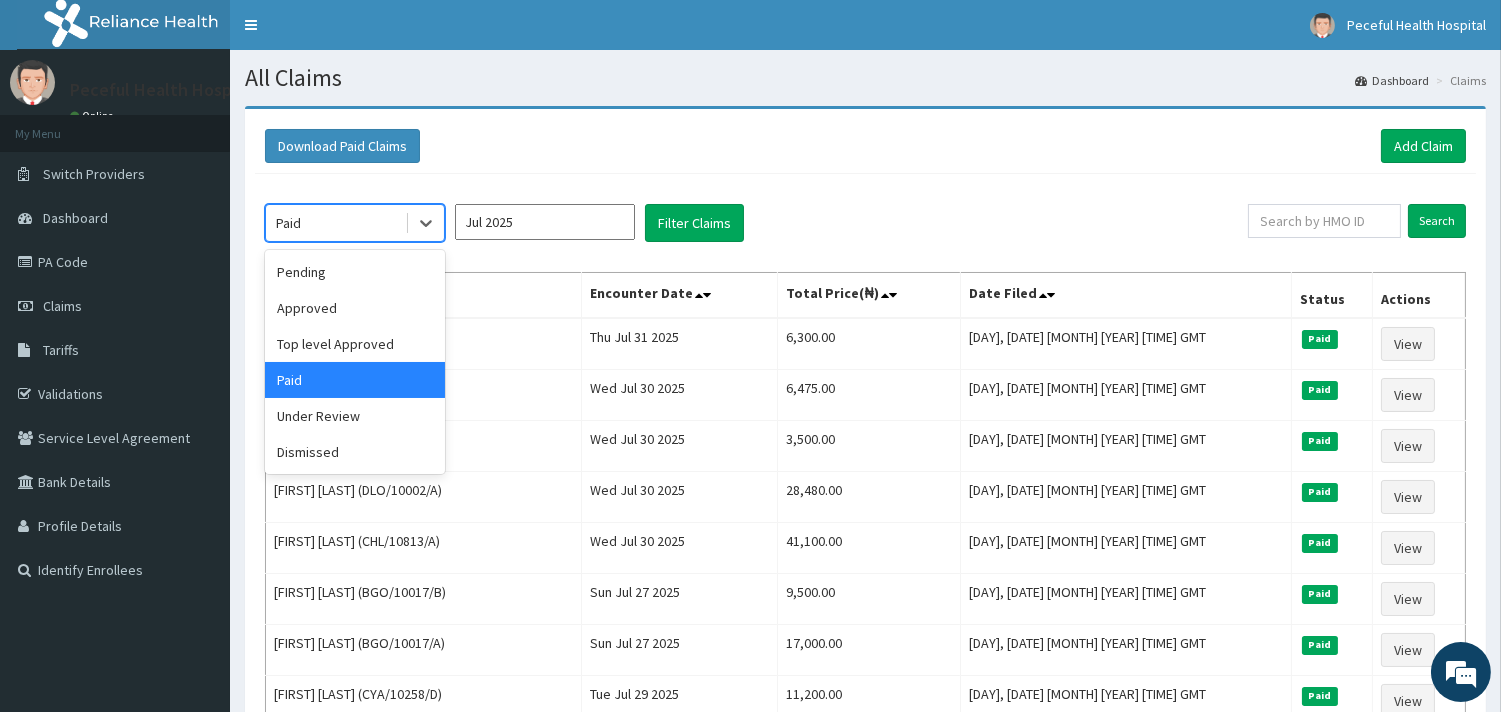 click on "Paid" at bounding box center [335, 223] 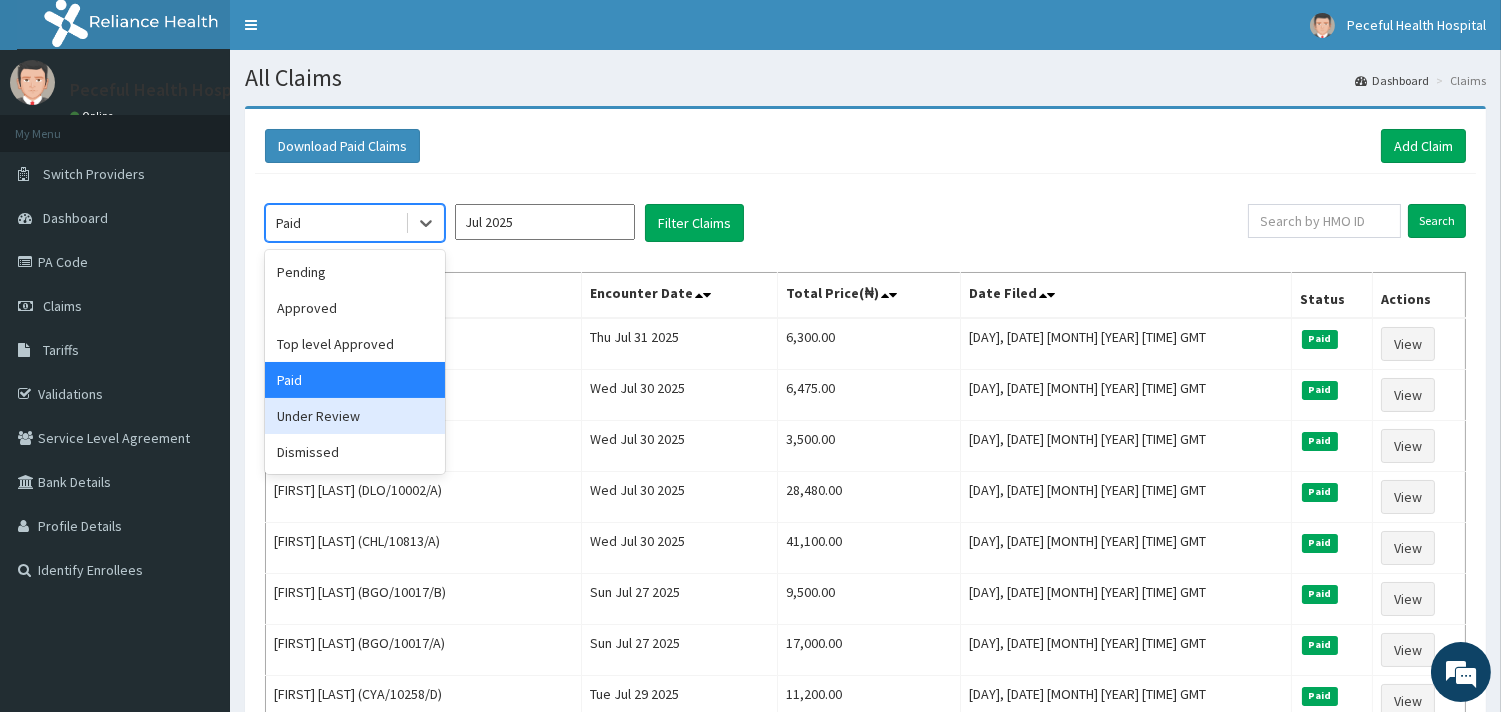 click on "Under Review" at bounding box center [355, 416] 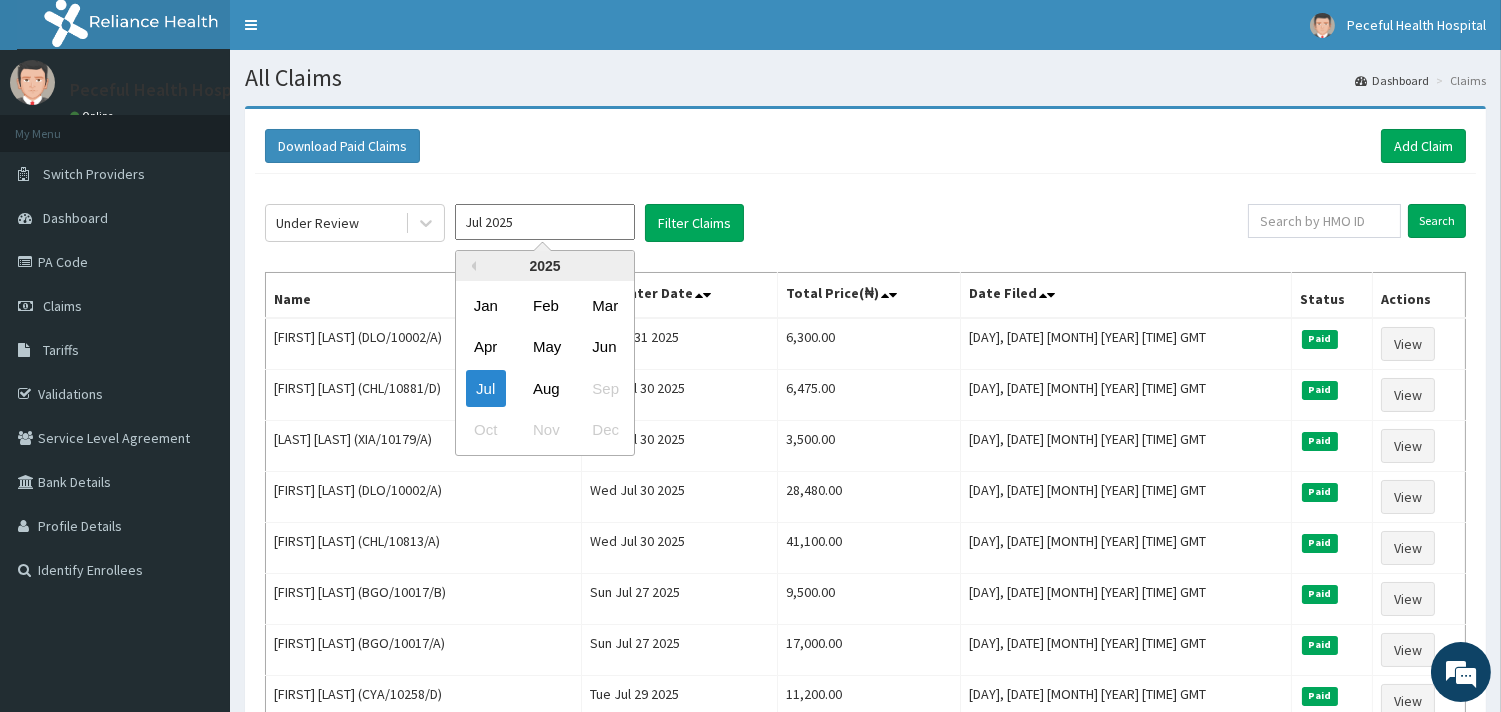 click on "Jul 2025" at bounding box center [545, 222] 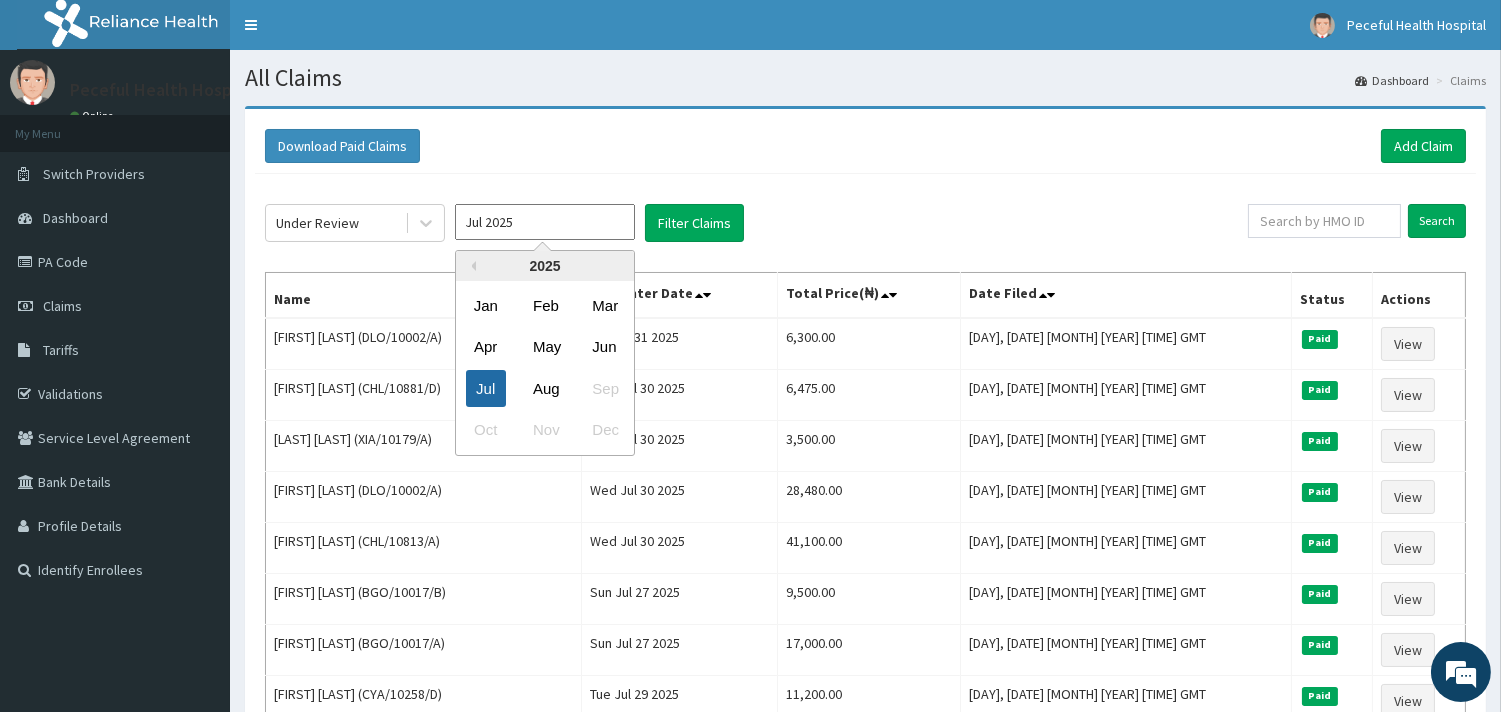 click on "Jul" at bounding box center [486, 388] 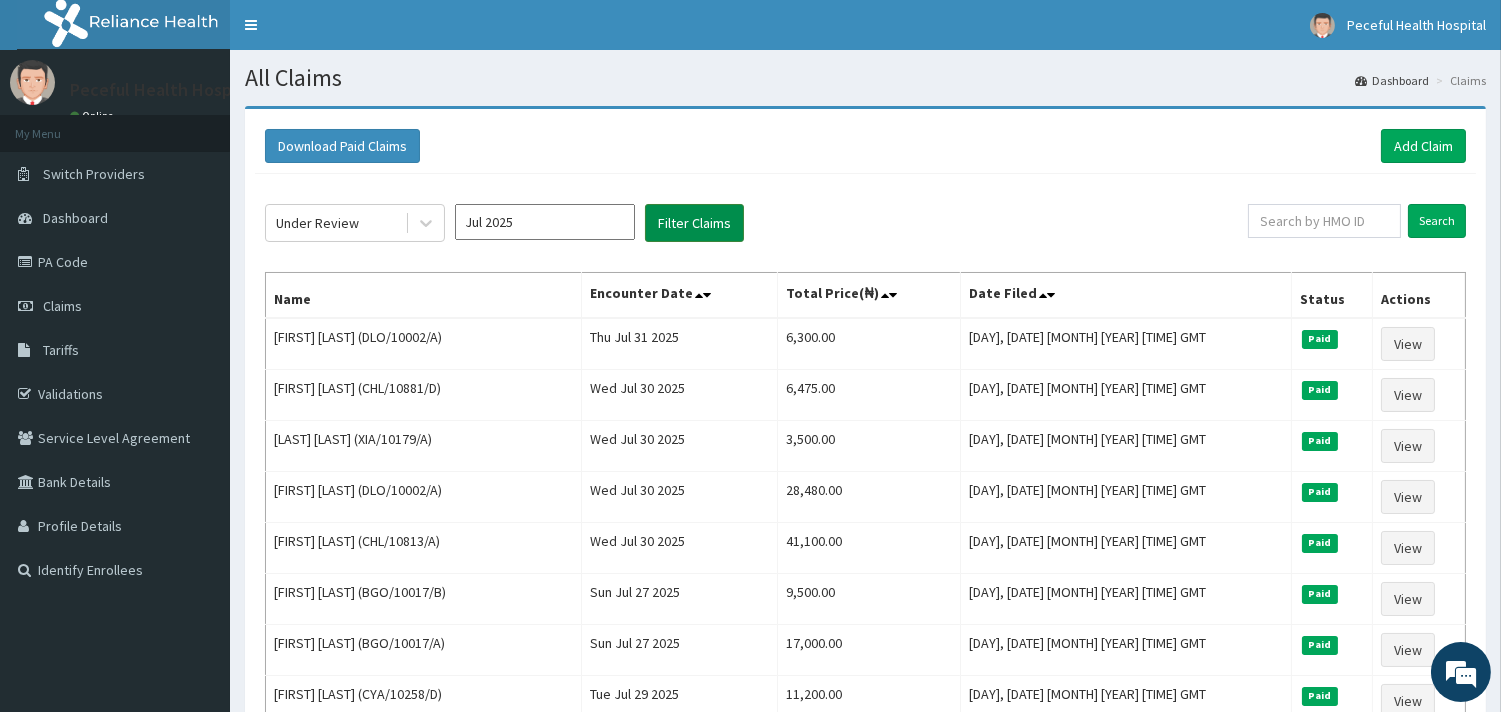 click on "Filter Claims" at bounding box center (694, 223) 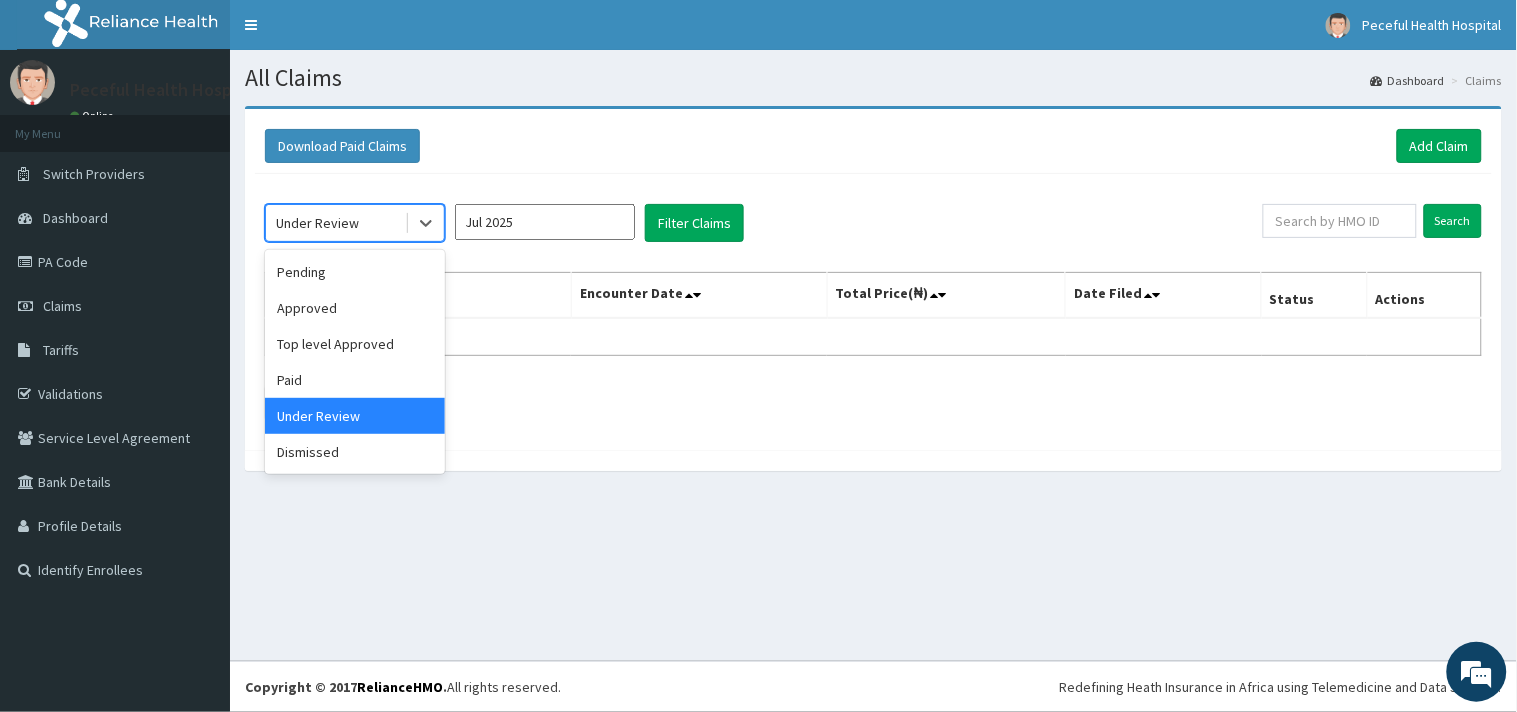 click on "Under Review" at bounding box center [335, 223] 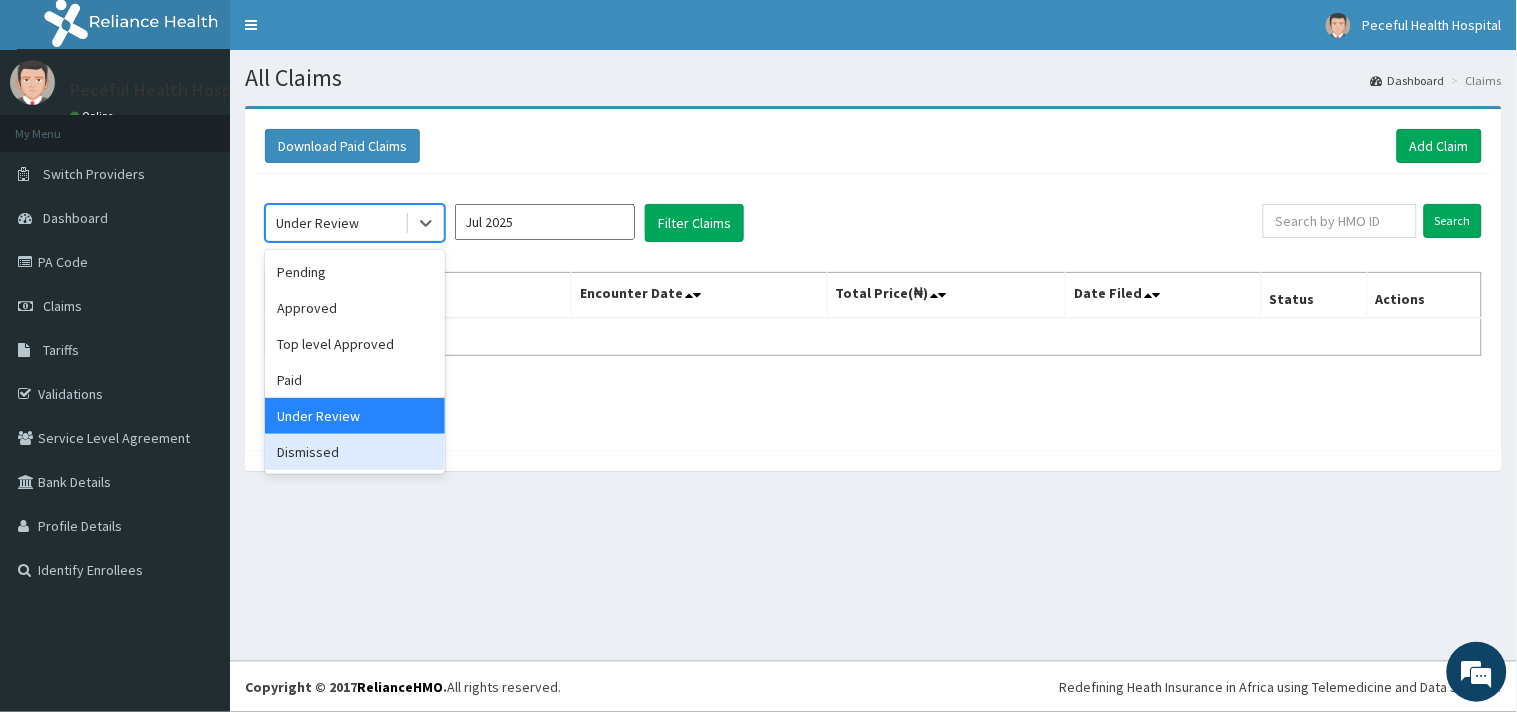 click on "Dismissed" at bounding box center [355, 452] 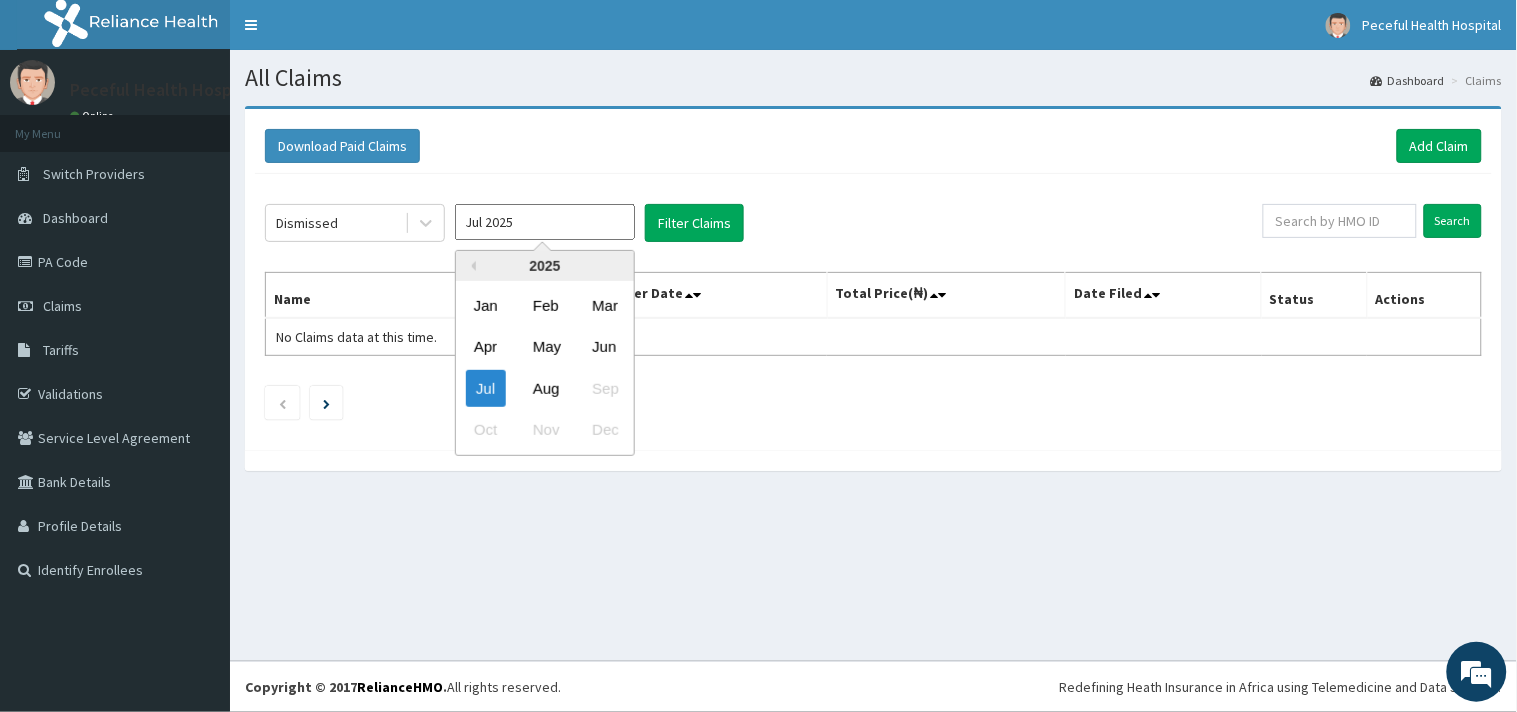 click on "Jul 2025" at bounding box center [545, 222] 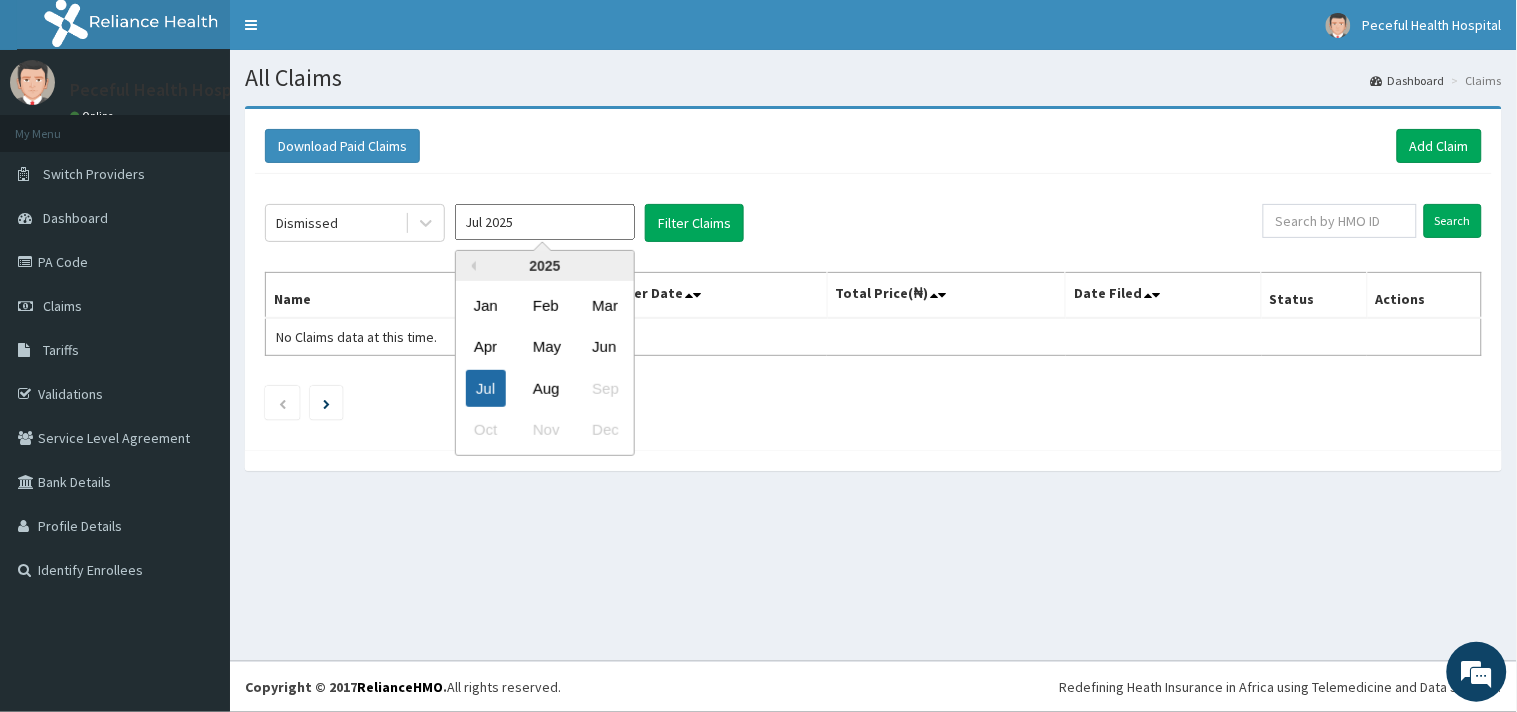 click on "Jul" at bounding box center (486, 388) 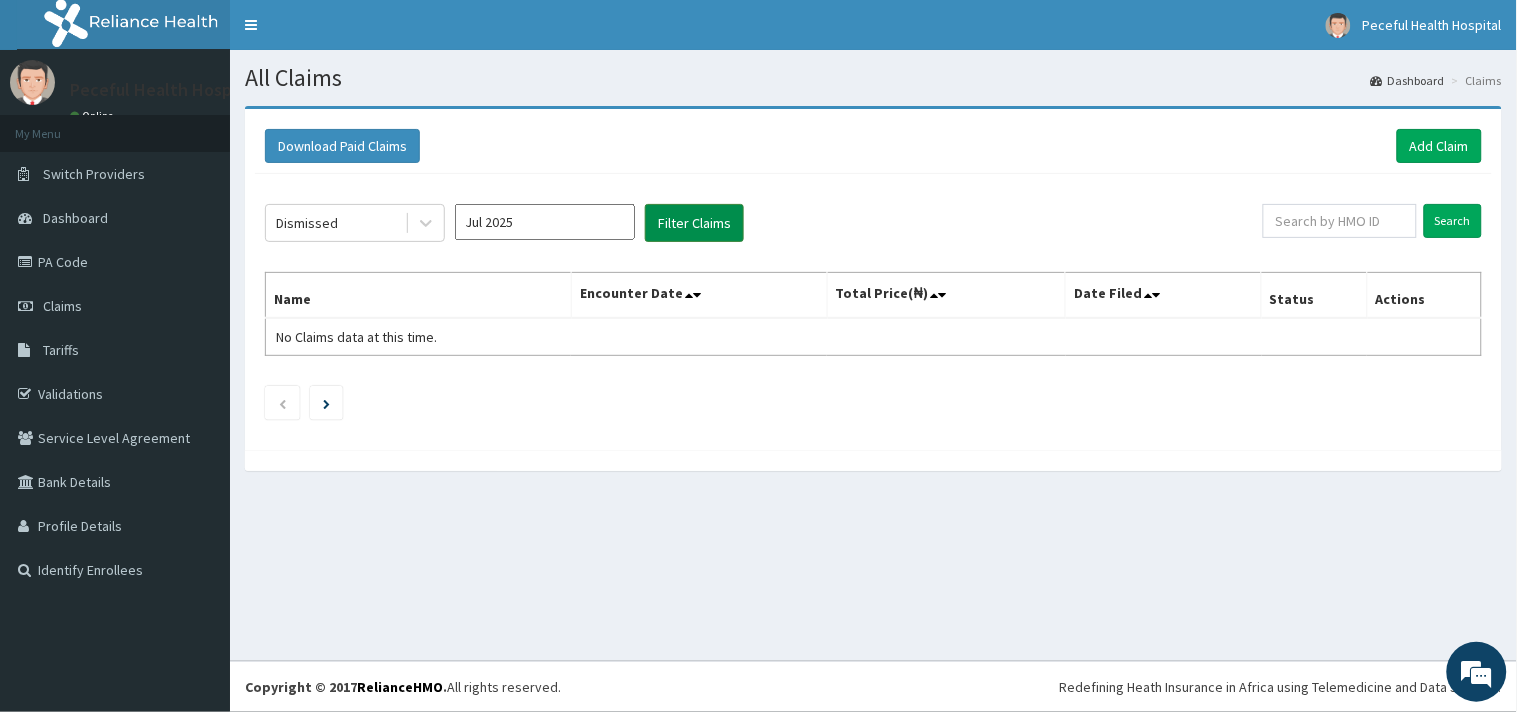 click on "Filter Claims" at bounding box center (694, 223) 